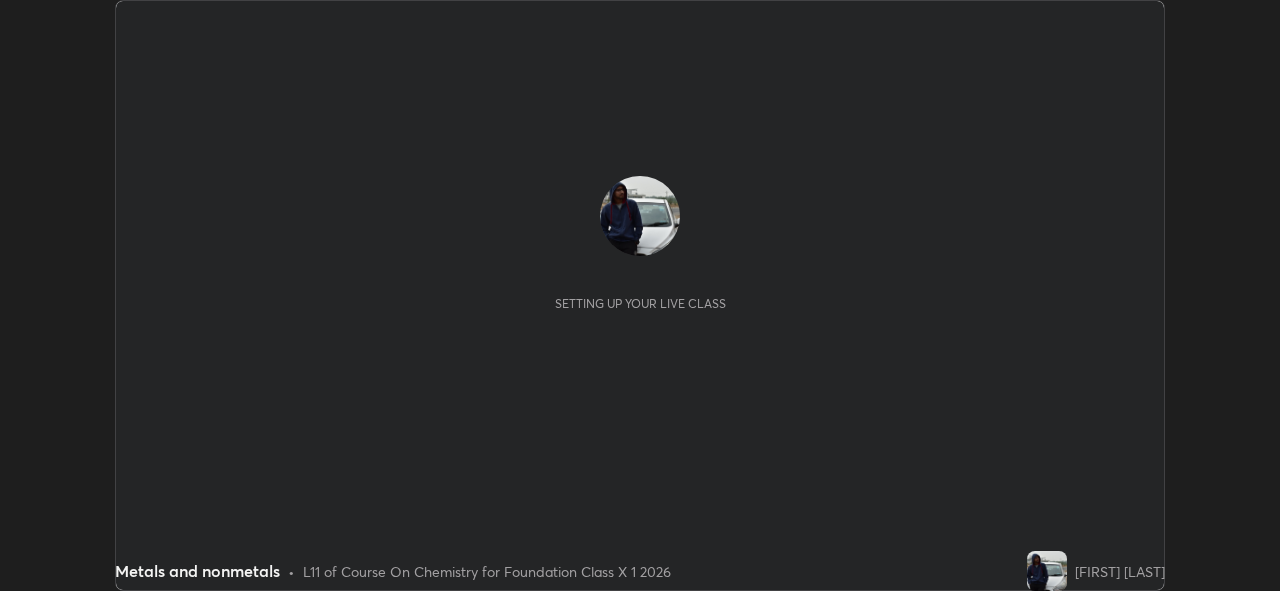 scroll, scrollTop: 0, scrollLeft: 0, axis: both 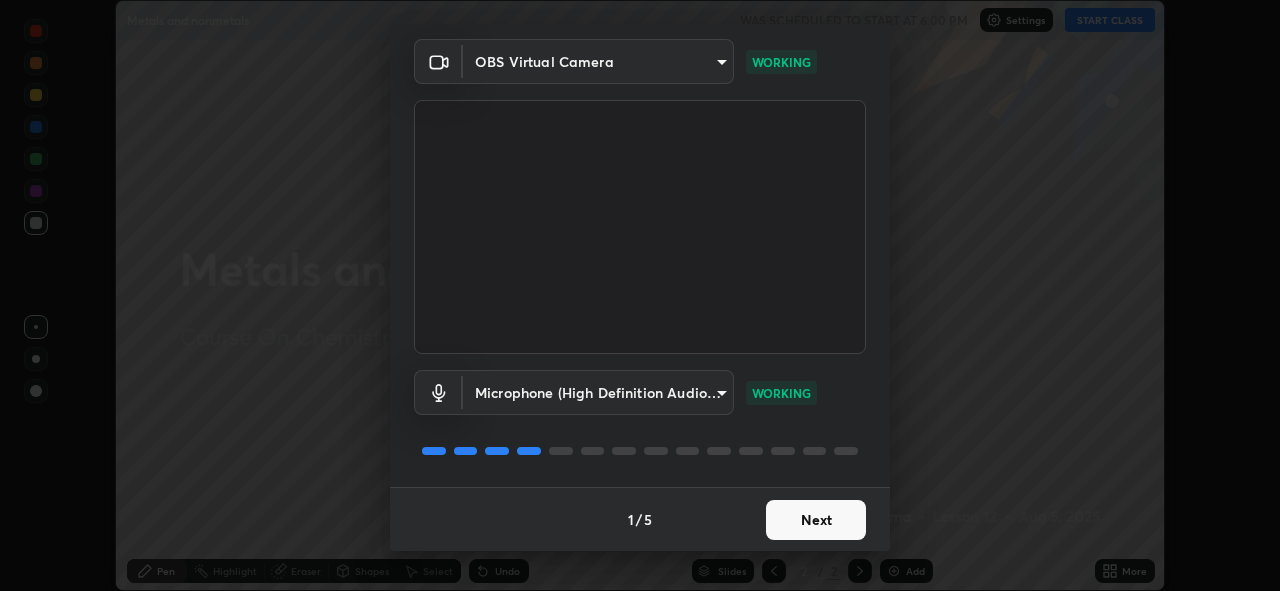click on "Next" at bounding box center [816, 520] 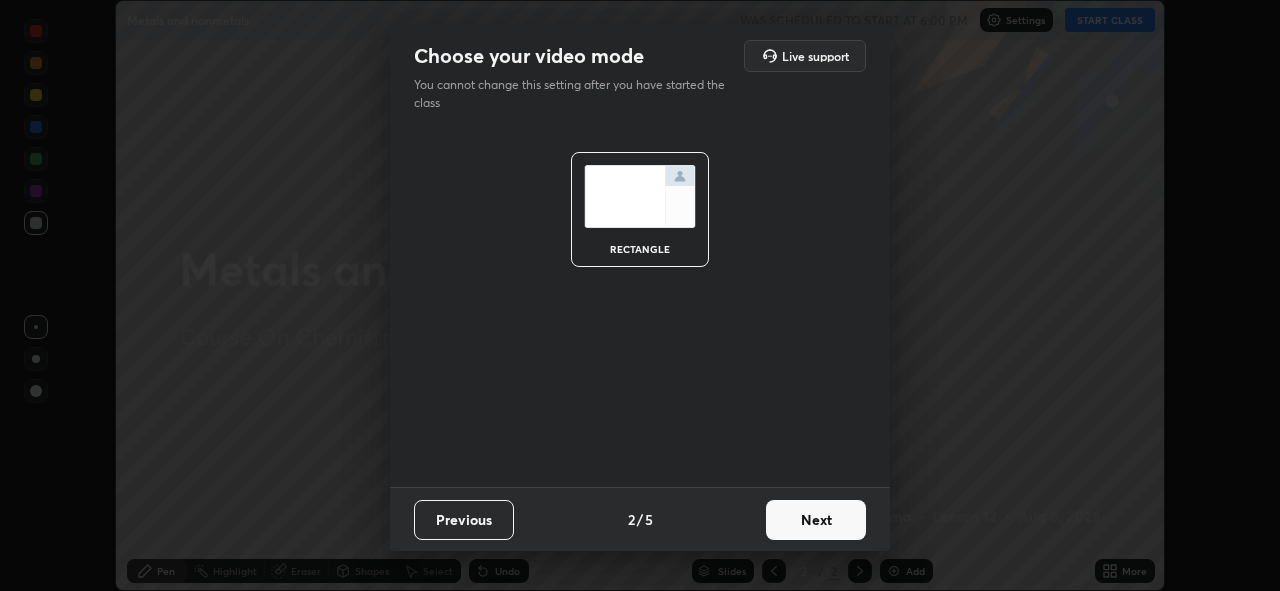 scroll, scrollTop: 0, scrollLeft: 0, axis: both 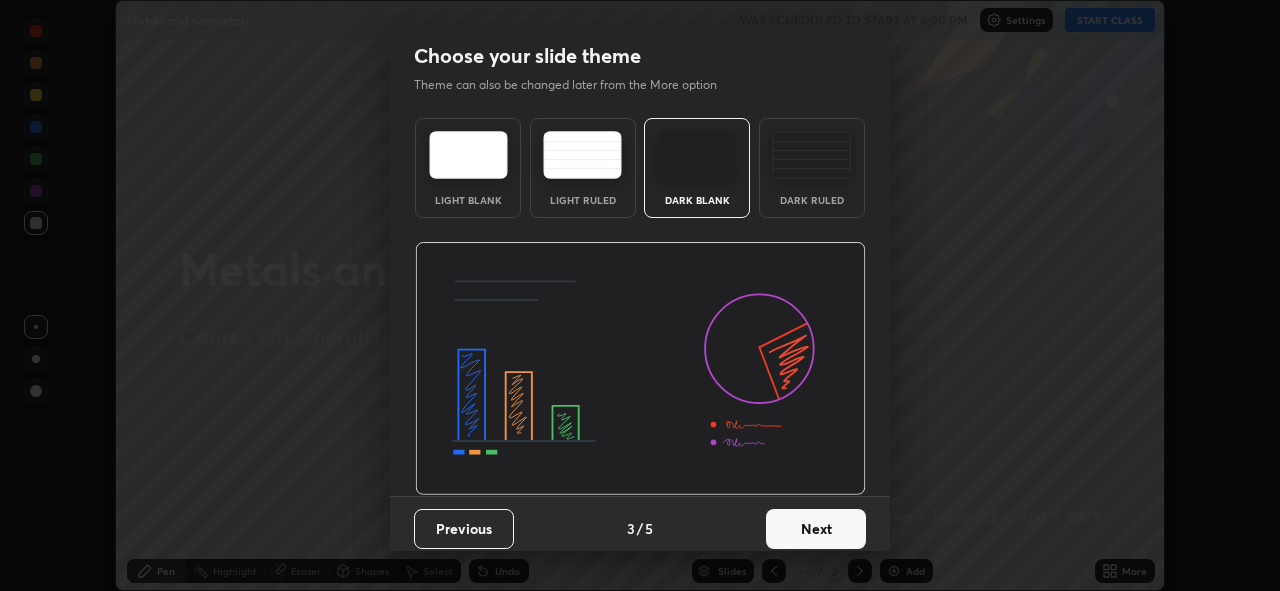 click on "Next" at bounding box center [816, 529] 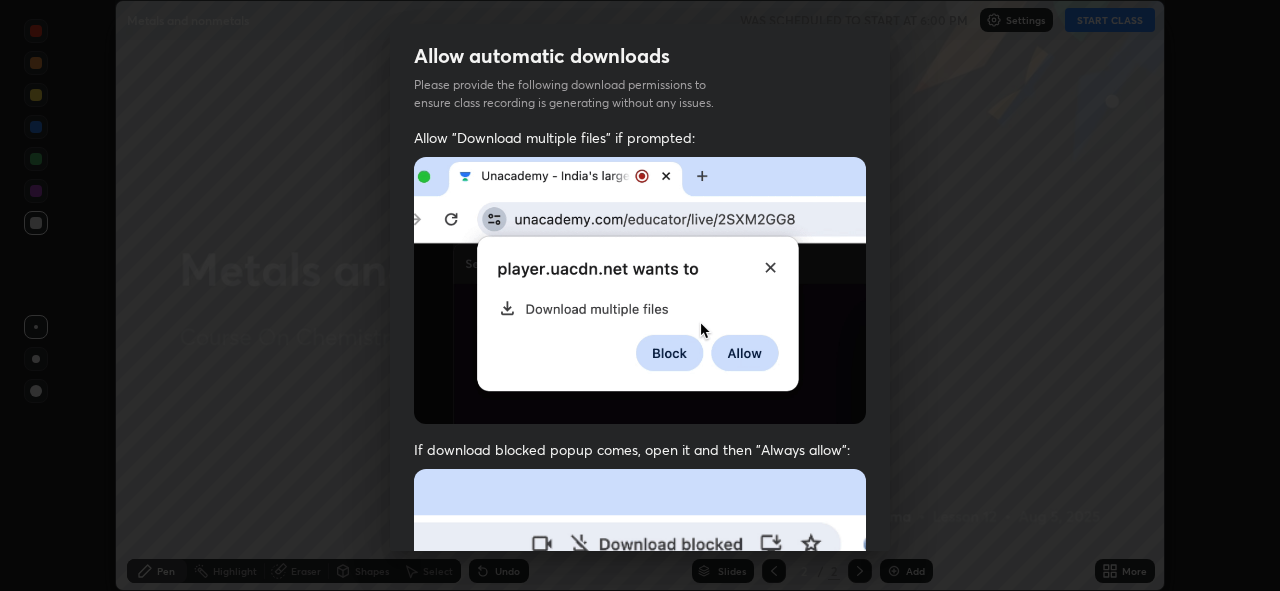 click on "Allow "Download multiple files" if prompted: If download blocked popup comes, open it and then "Always allow": I agree that if I don't provide required permissions, class recording will not be generated" at bounding box center (640, 549) 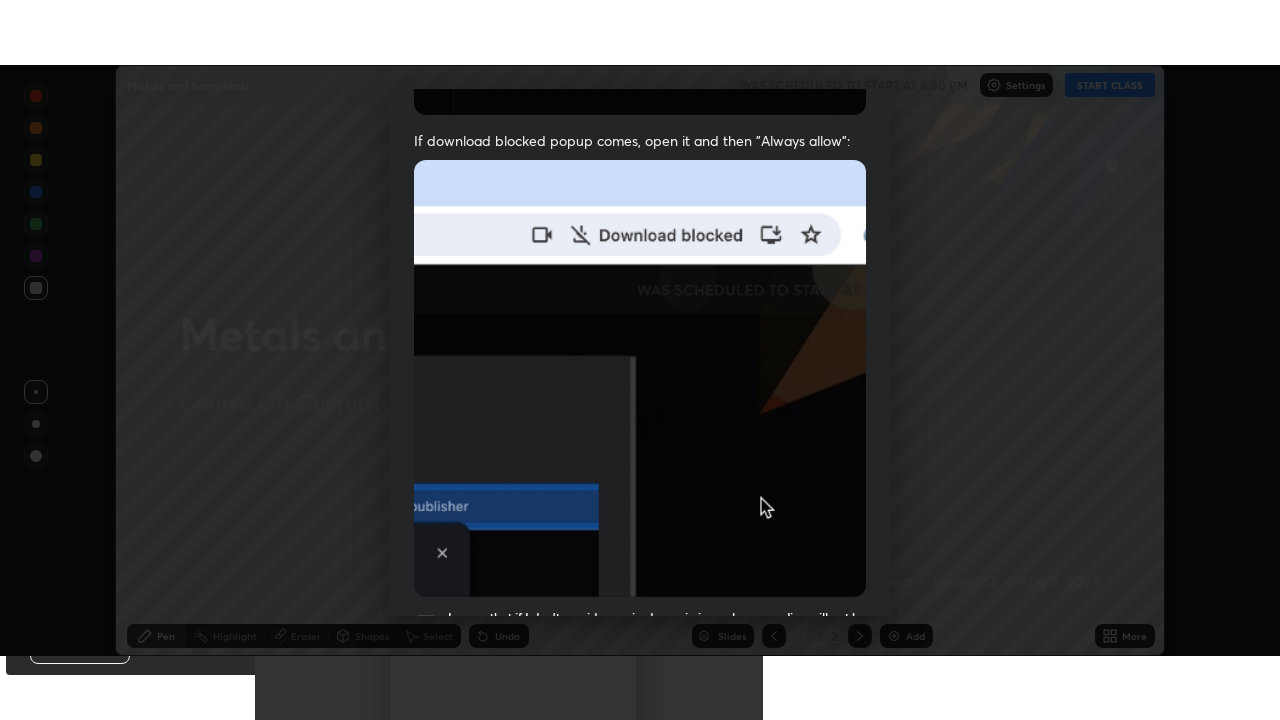 scroll, scrollTop: 473, scrollLeft: 0, axis: vertical 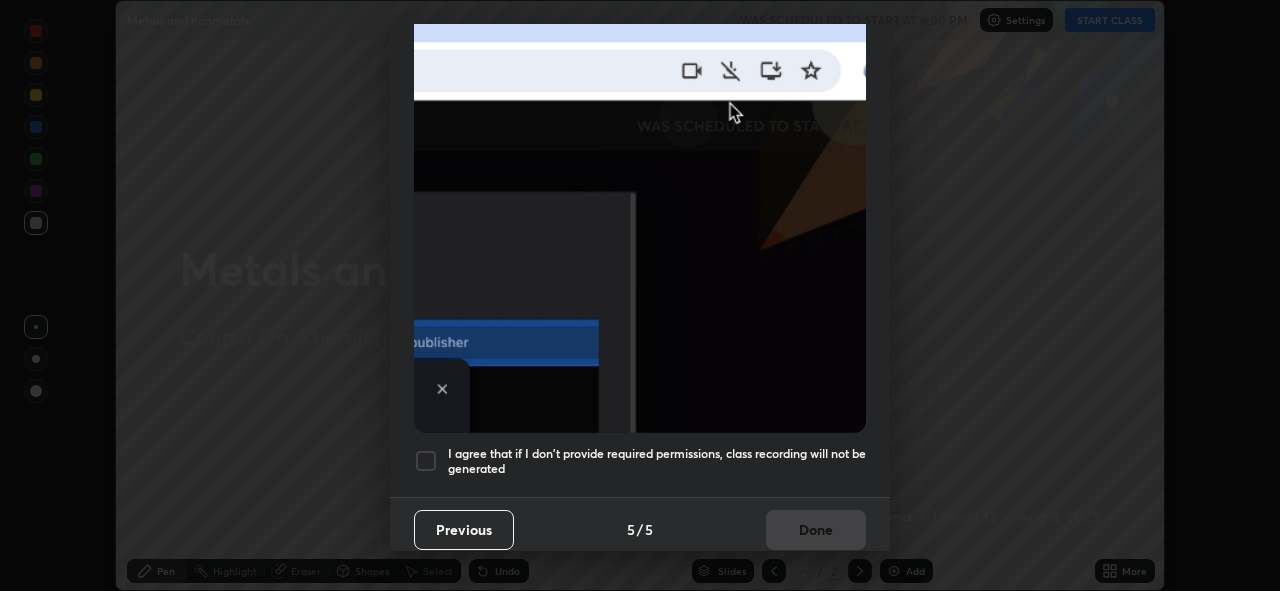 click on "I agree that if I don't provide required permissions, class recording will not be generated" at bounding box center [657, 461] 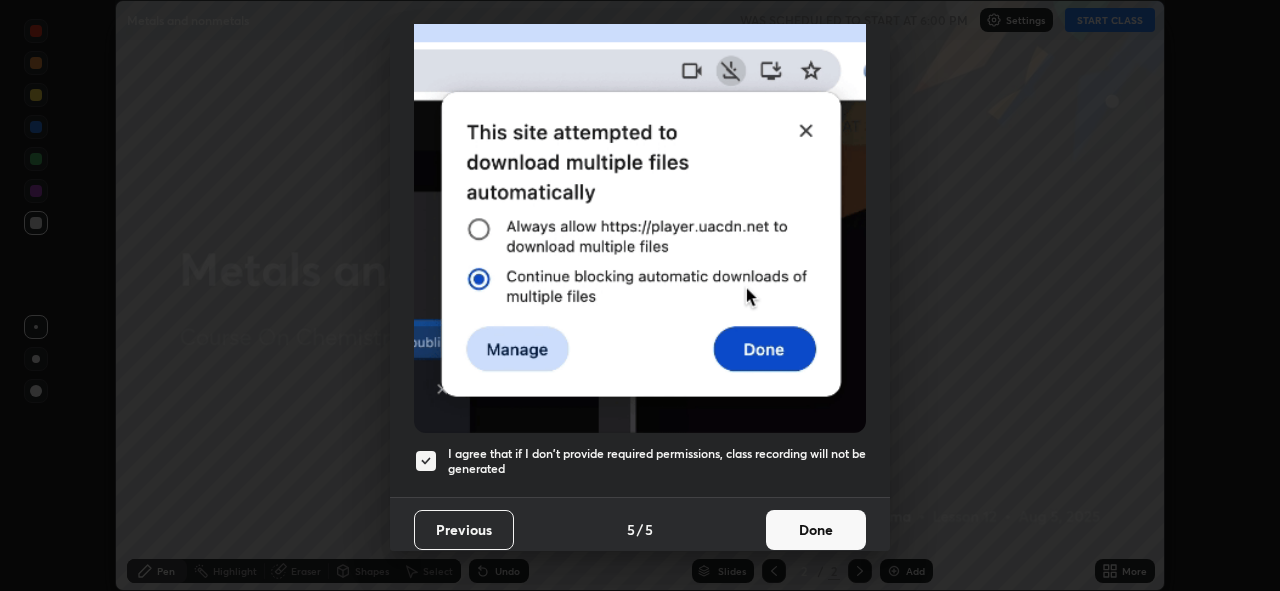 click on "Done" at bounding box center [816, 530] 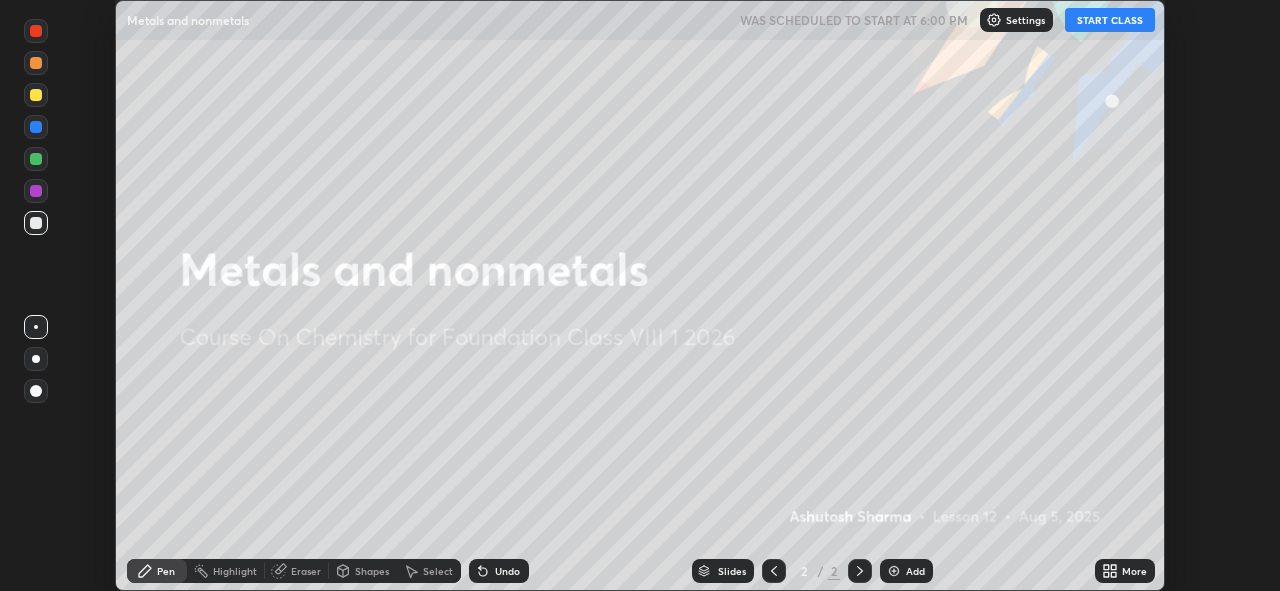 click 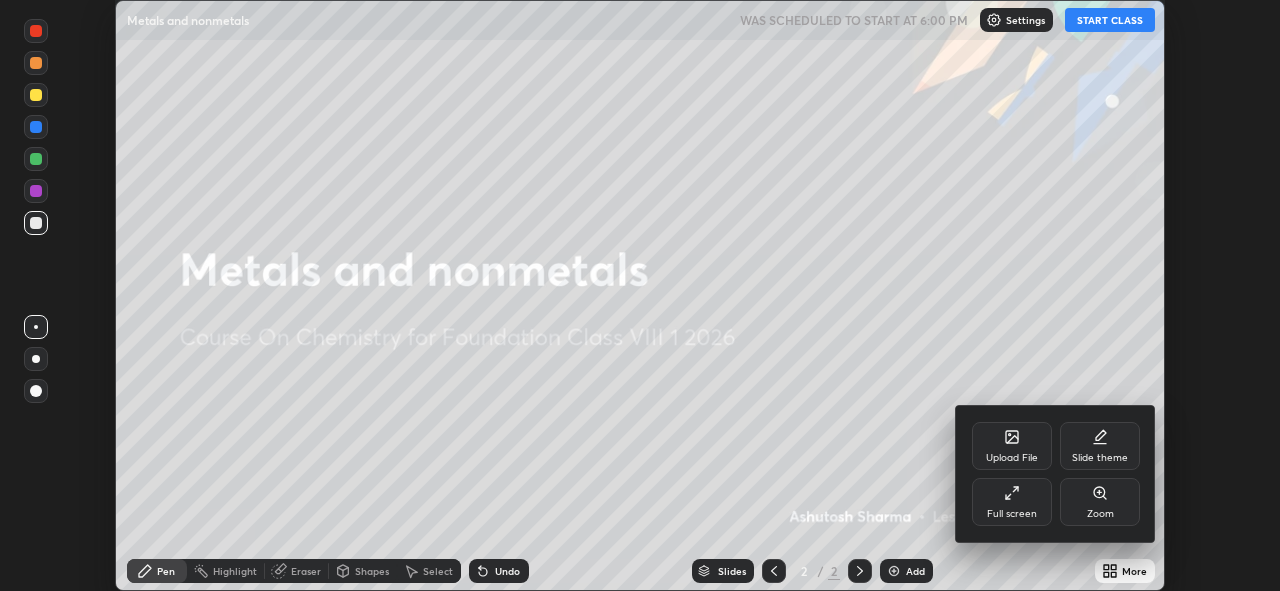 click 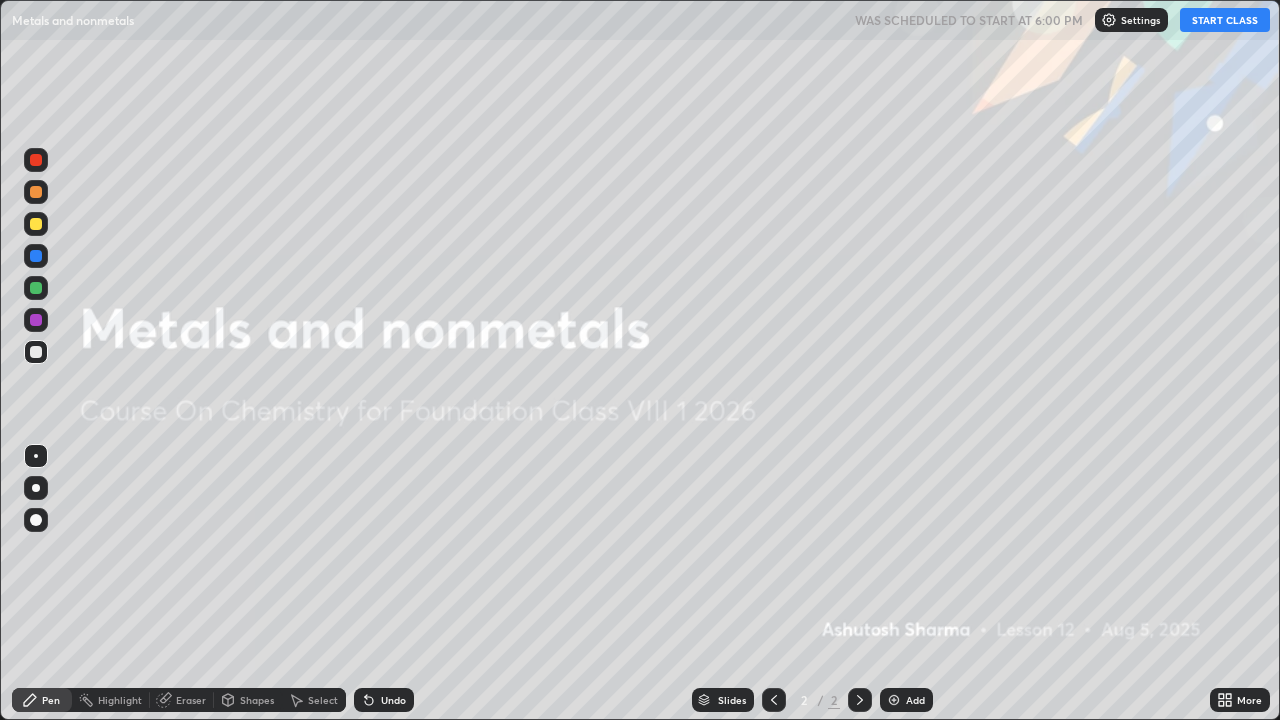 scroll, scrollTop: 99280, scrollLeft: 98720, axis: both 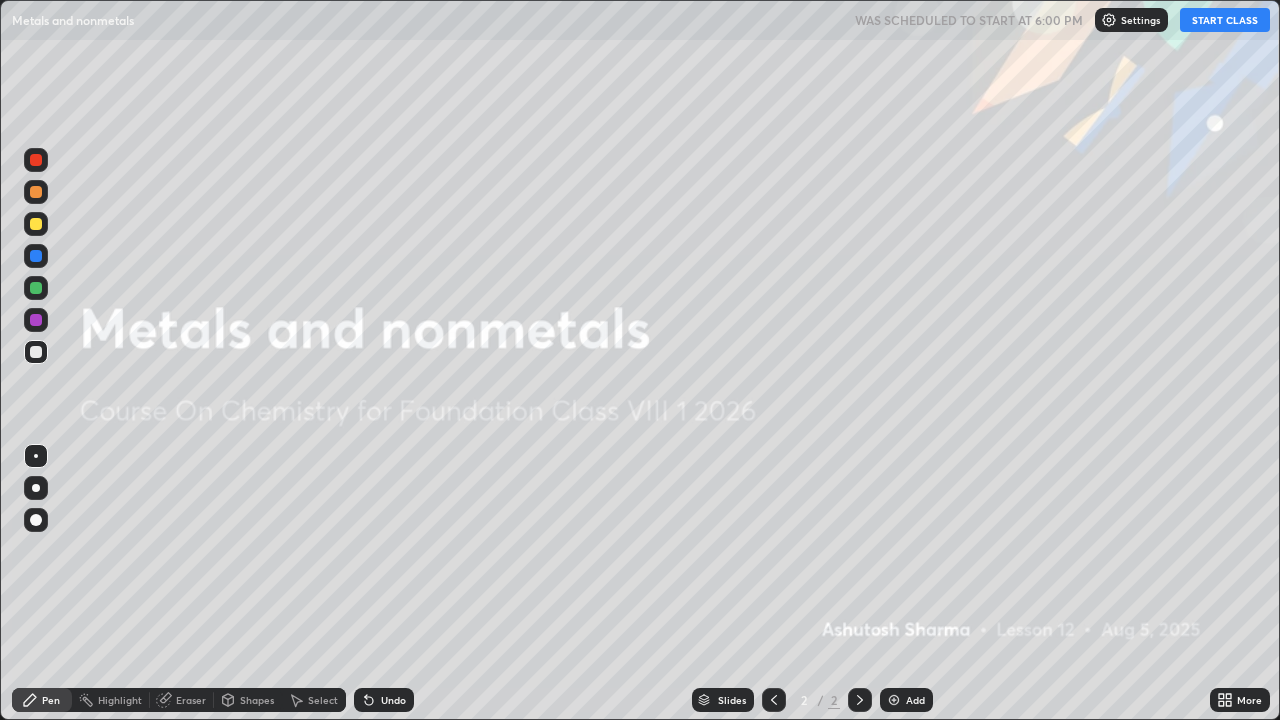 click at bounding box center [894, 700] 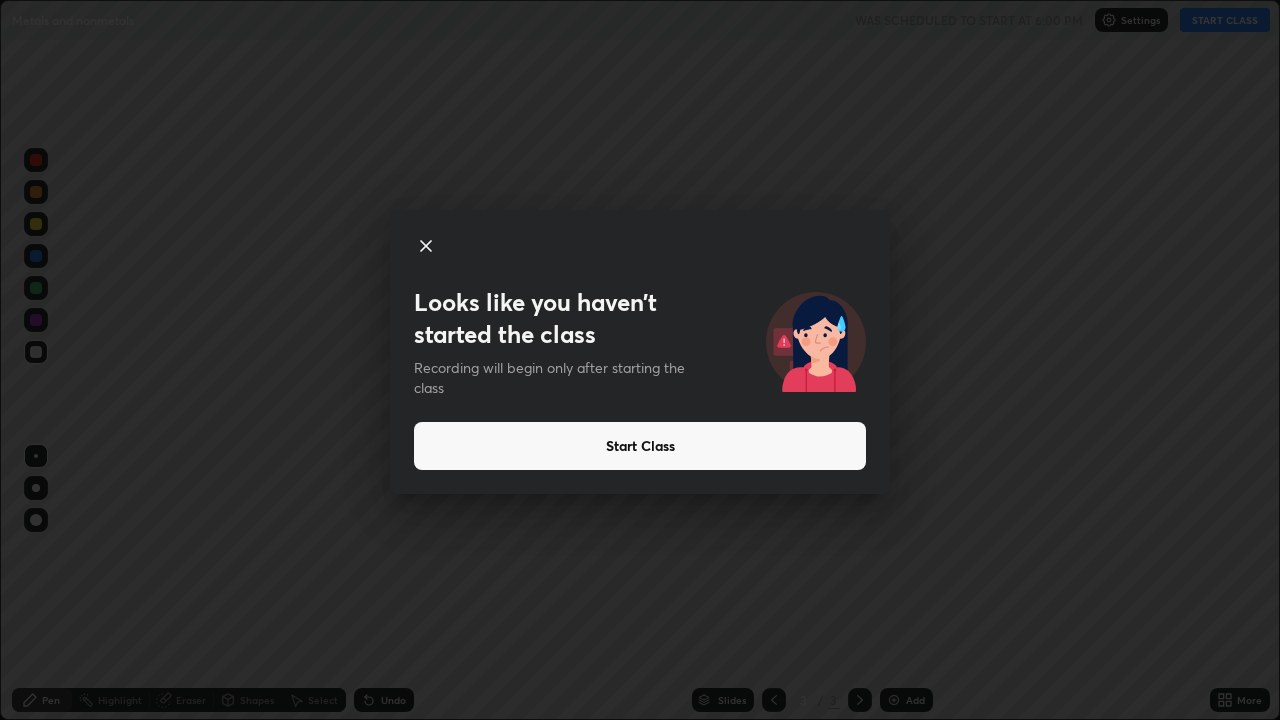 click on "Start Class" at bounding box center [640, 446] 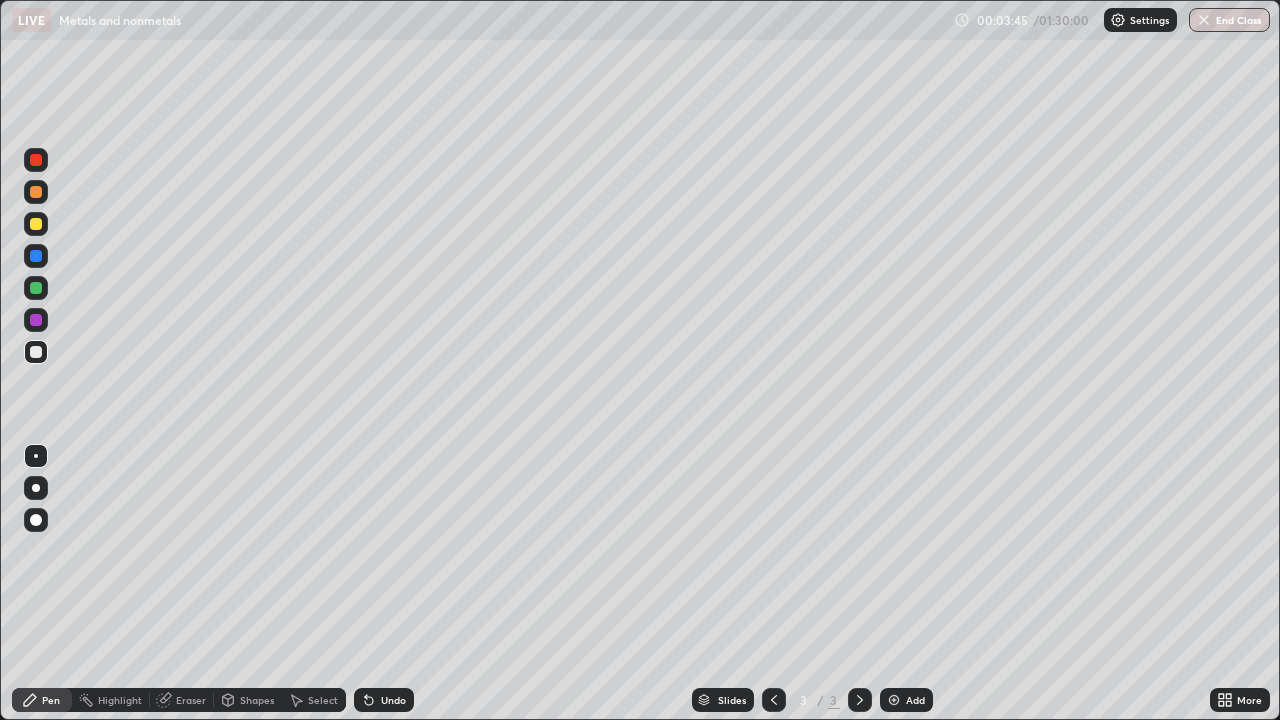 click at bounding box center [36, 488] 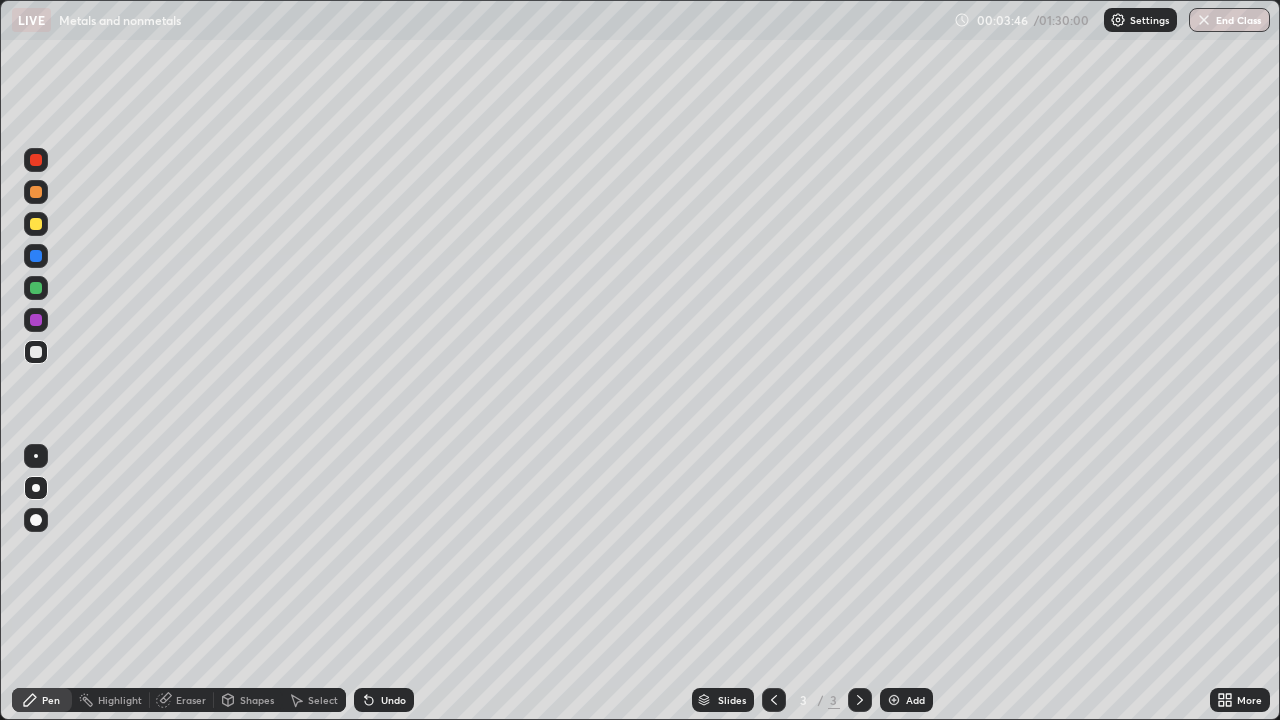 click at bounding box center [36, 288] 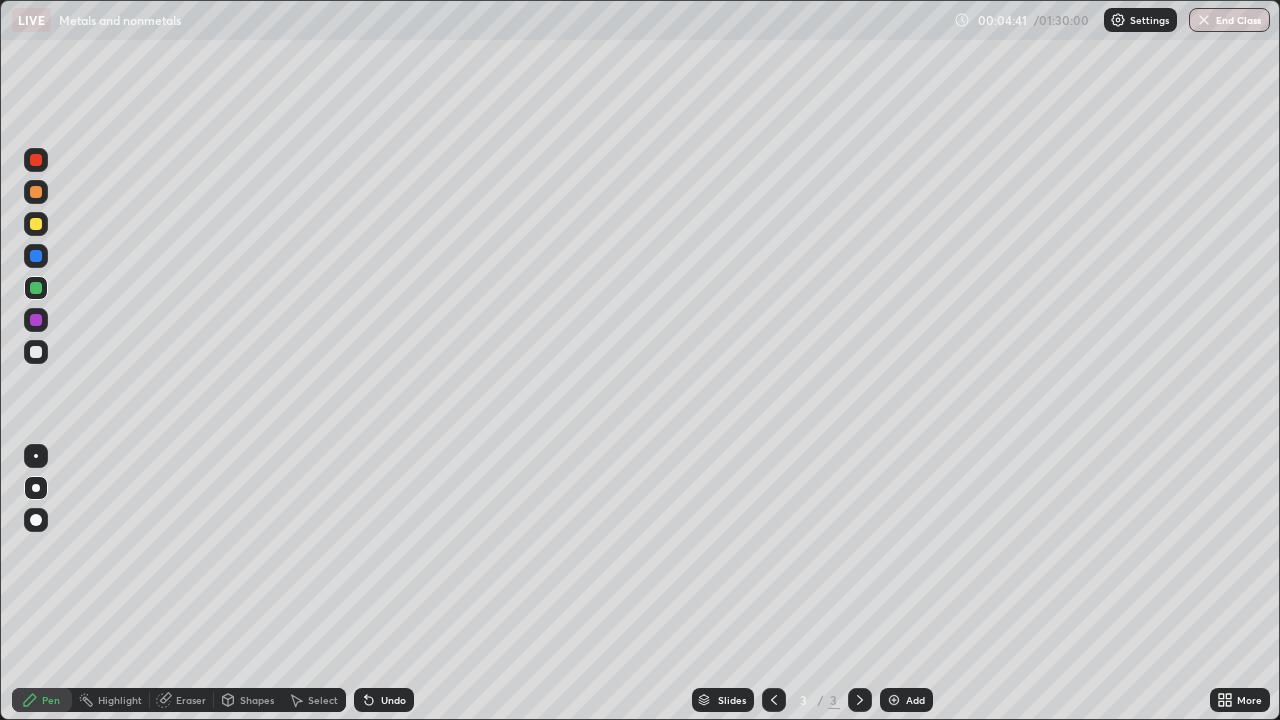 click at bounding box center [36, 224] 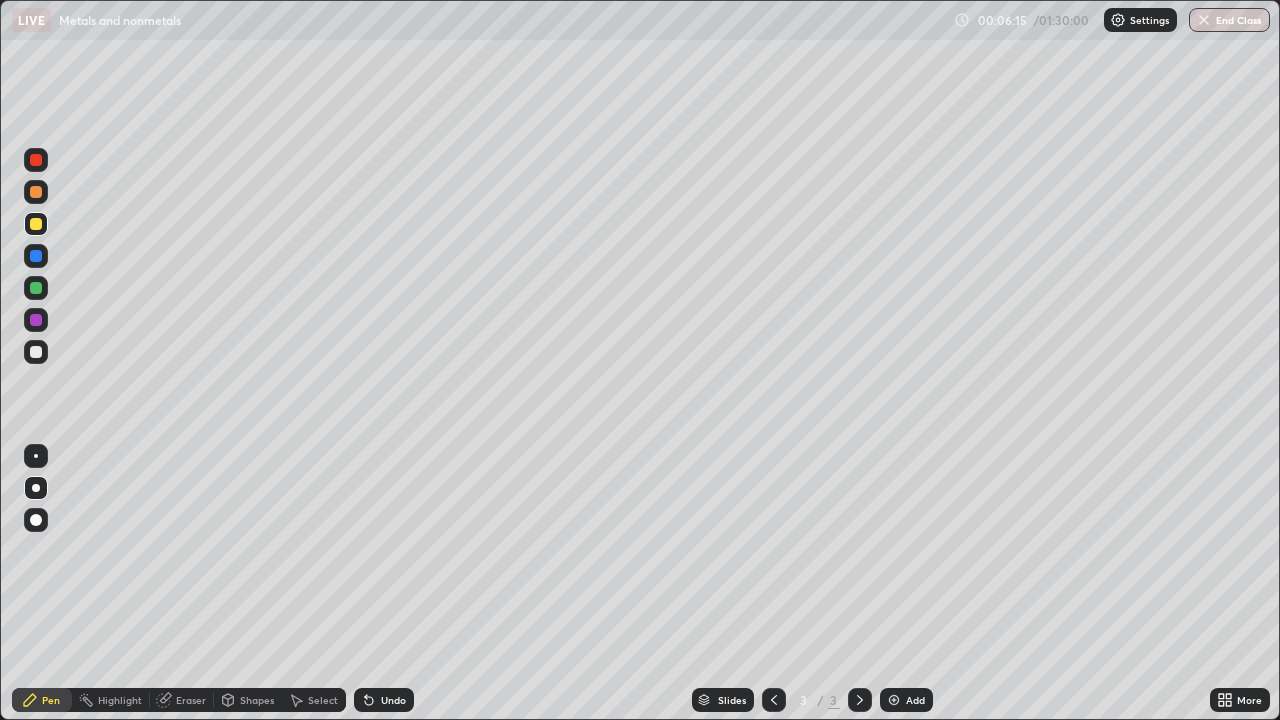 click at bounding box center [36, 256] 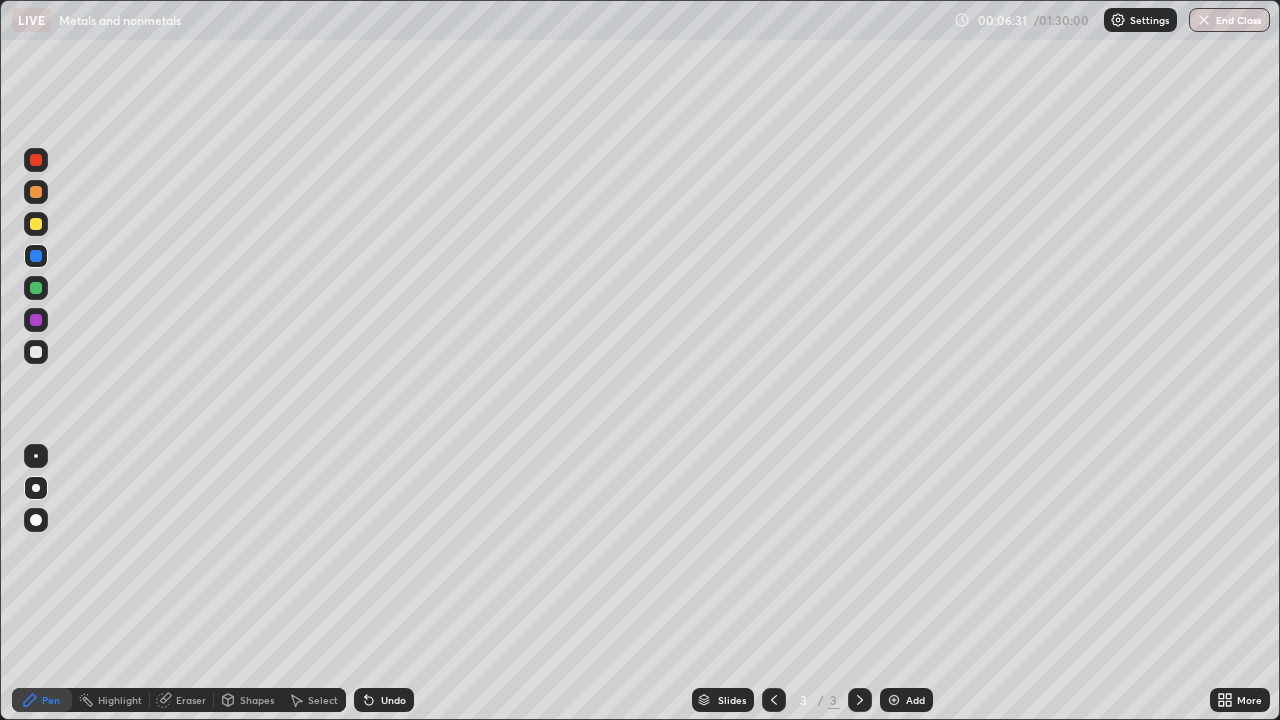 click at bounding box center (36, 224) 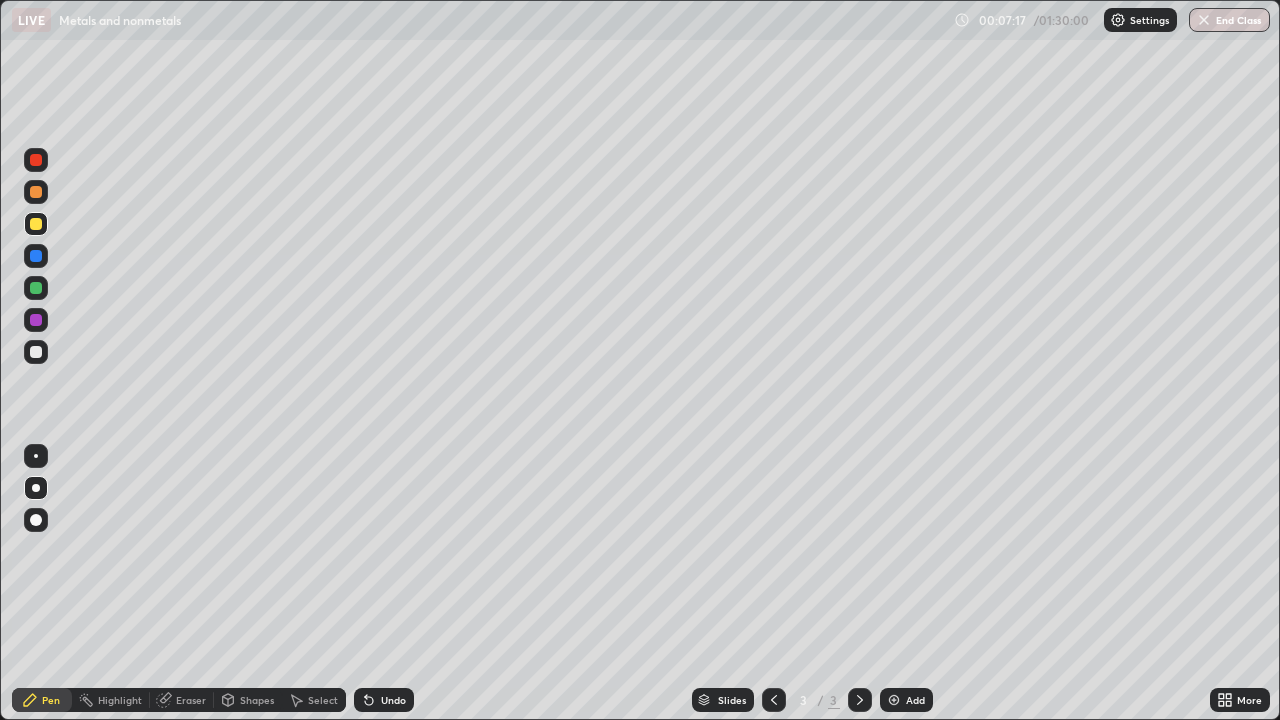 click at bounding box center (36, 192) 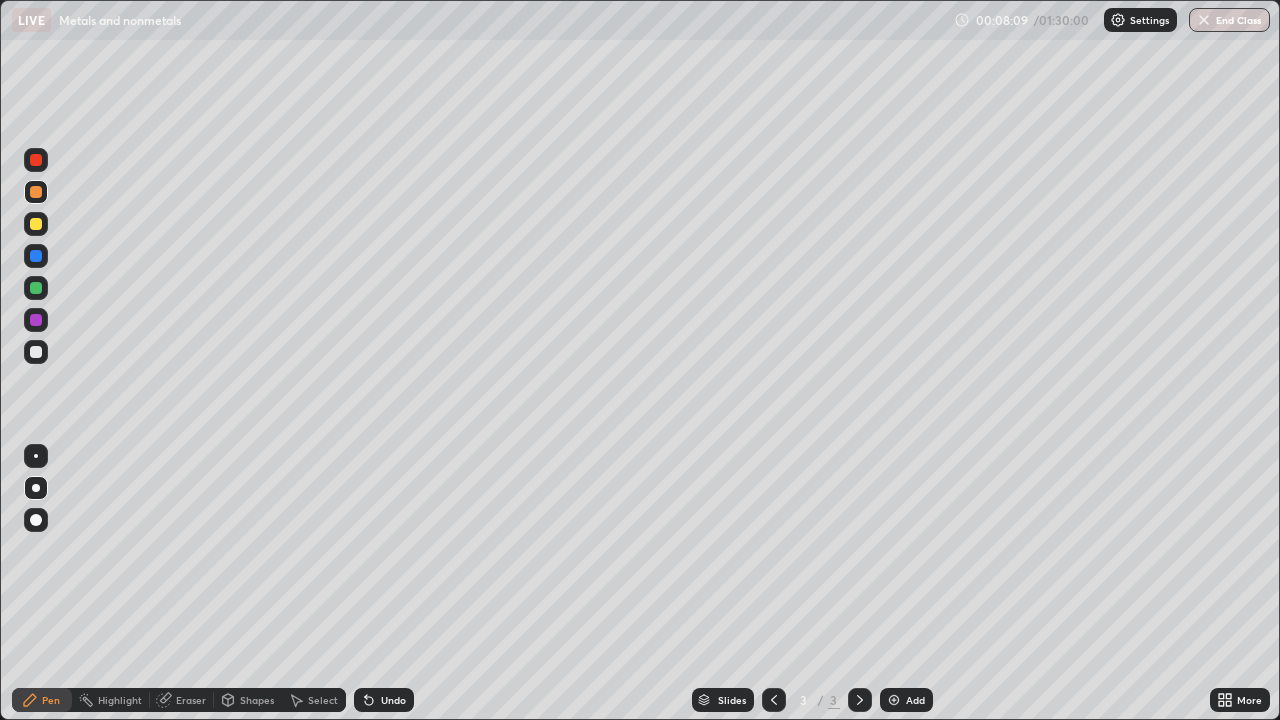 click at bounding box center (36, 352) 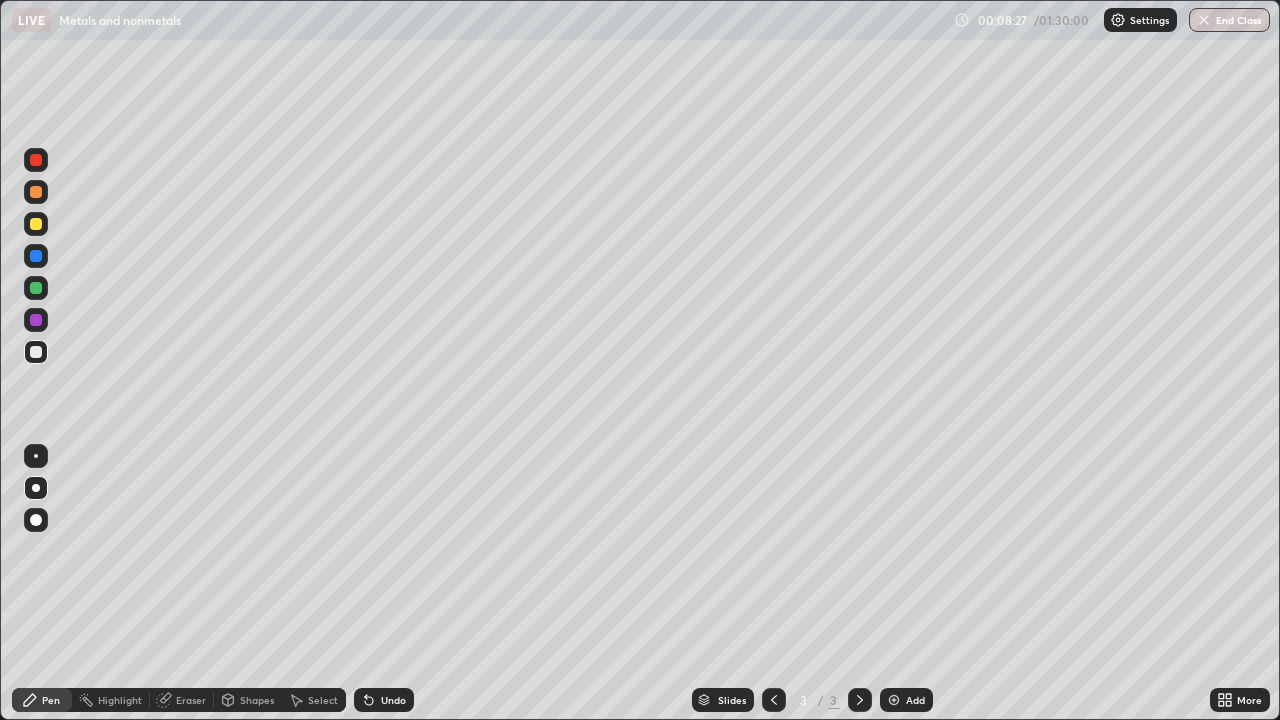 click on "Eraser" at bounding box center (191, 700) 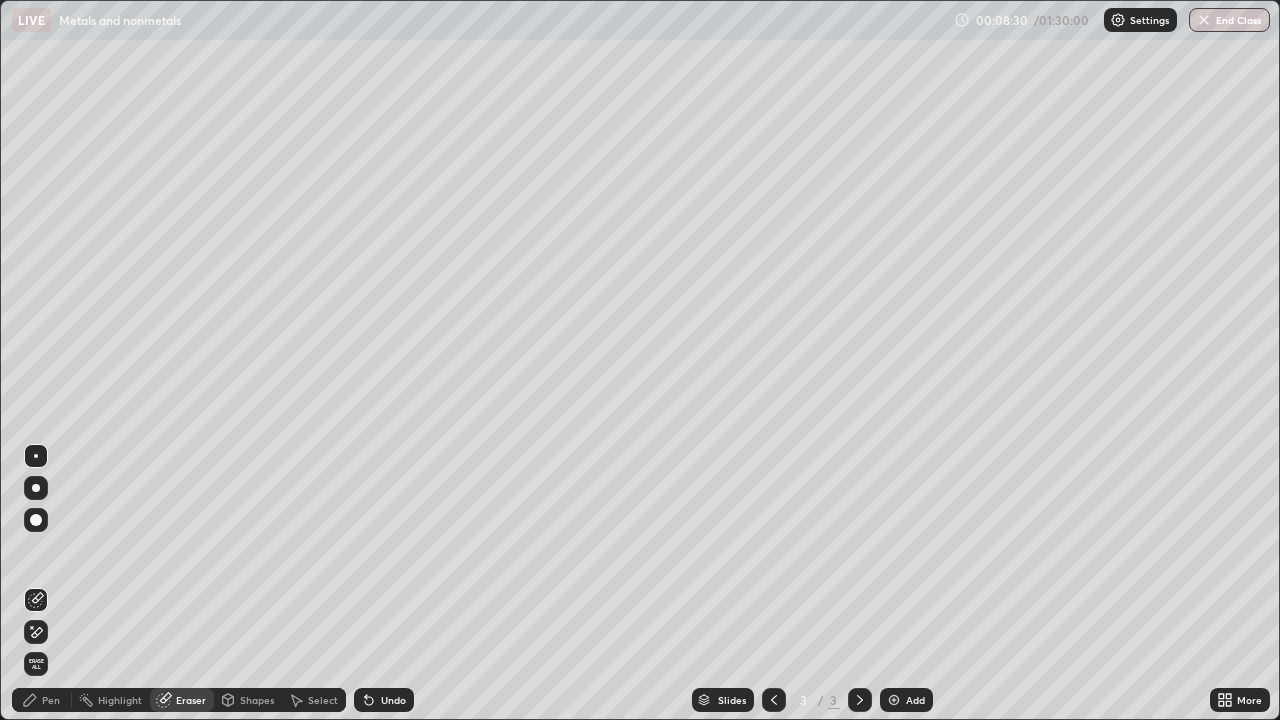 click on "Pen" at bounding box center (42, 700) 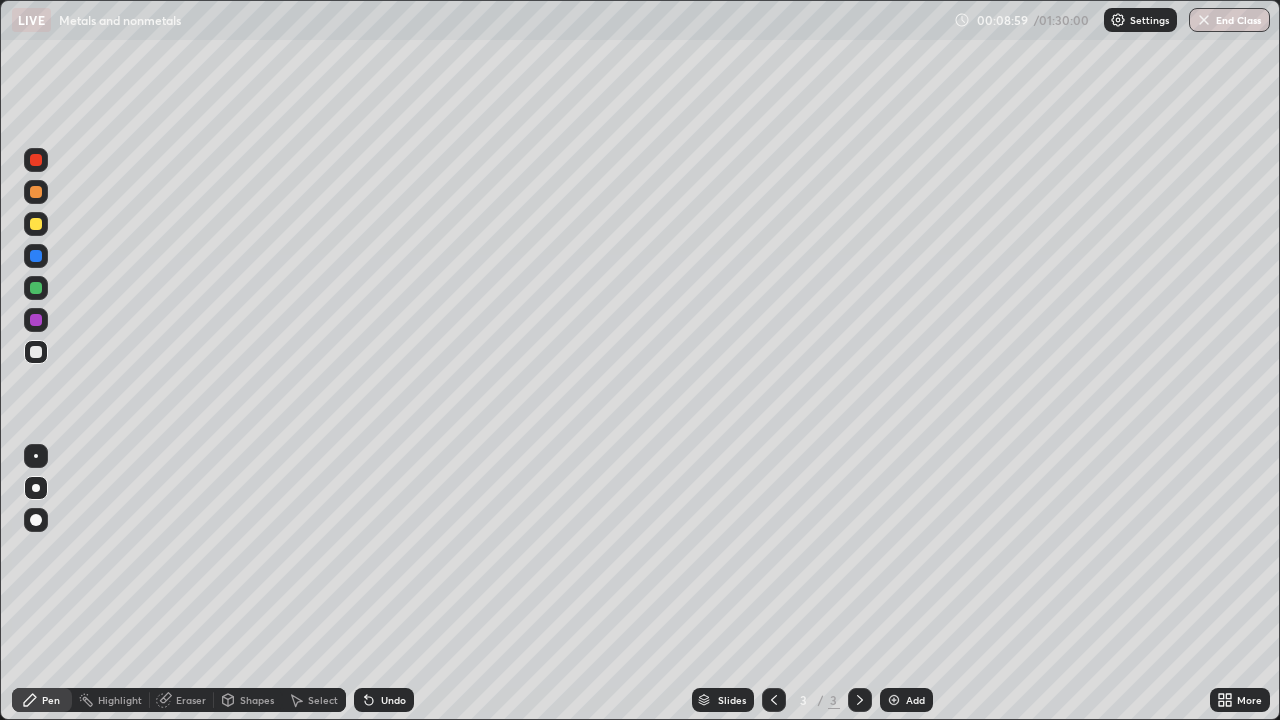 click on "Eraser" at bounding box center [191, 700] 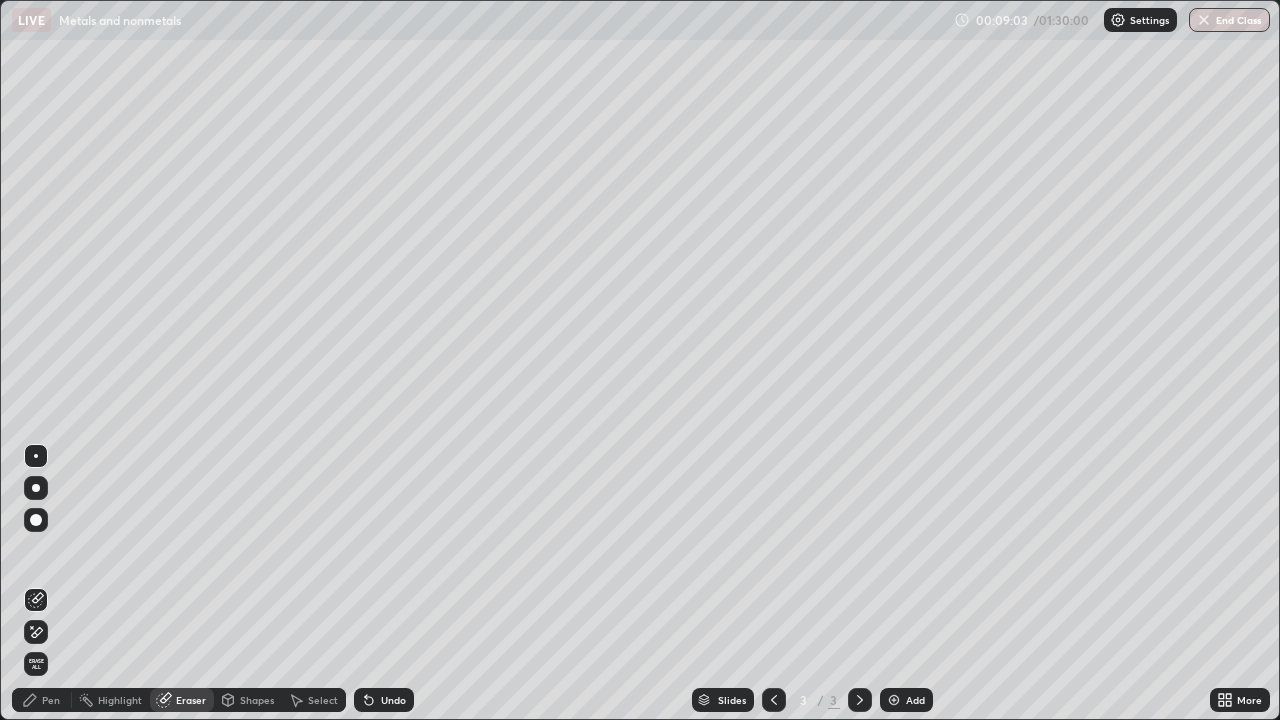 click on "Pen" at bounding box center (42, 700) 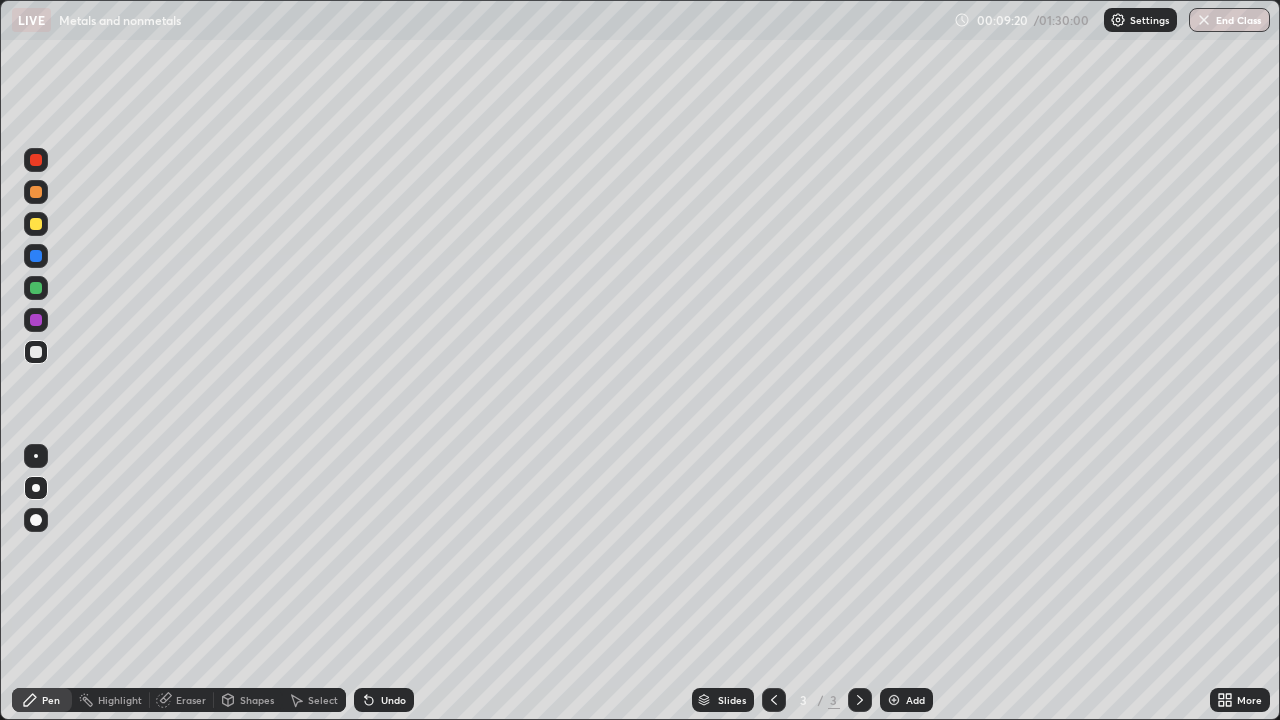 click on "Eraser" at bounding box center [191, 700] 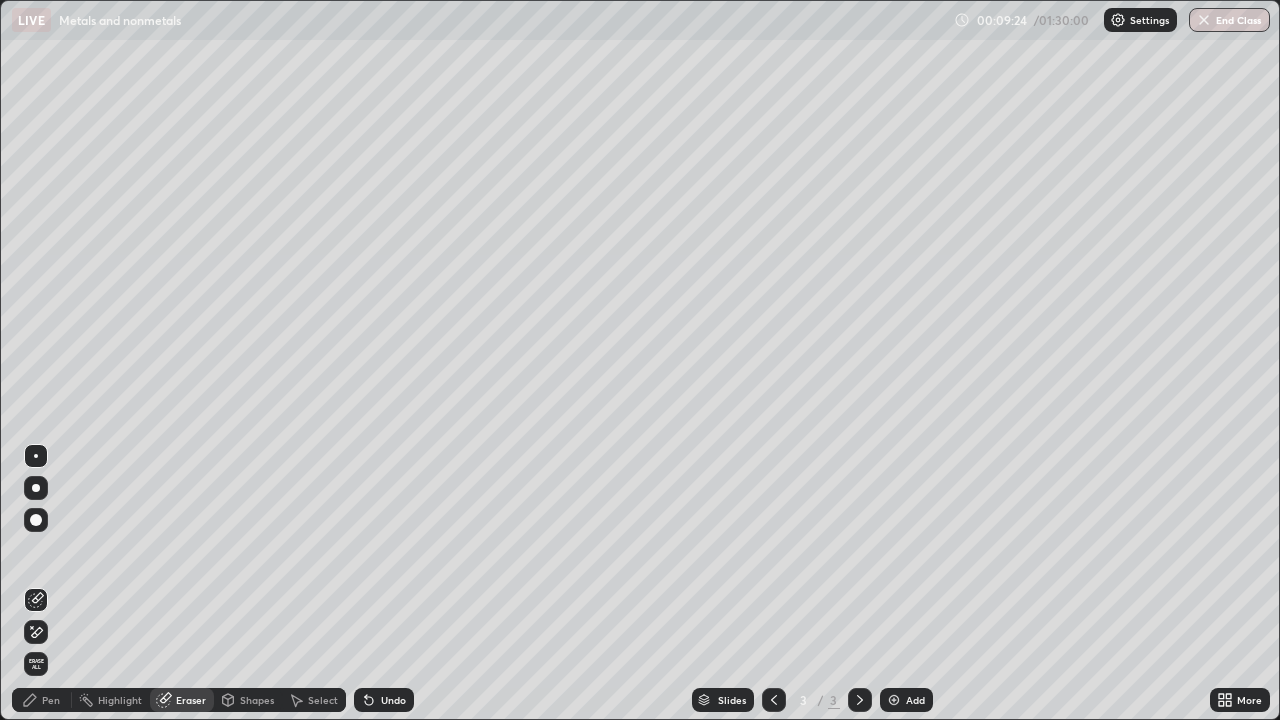 click on "Pen" at bounding box center (42, 700) 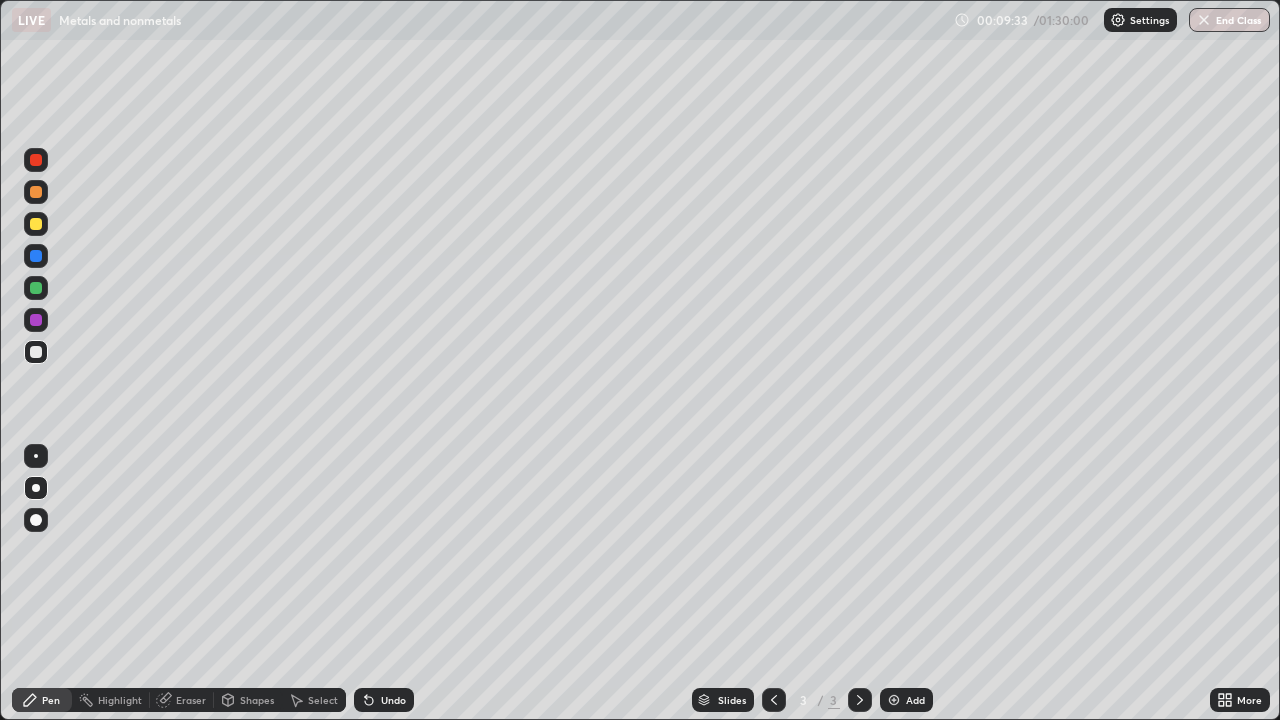 click at bounding box center (36, 224) 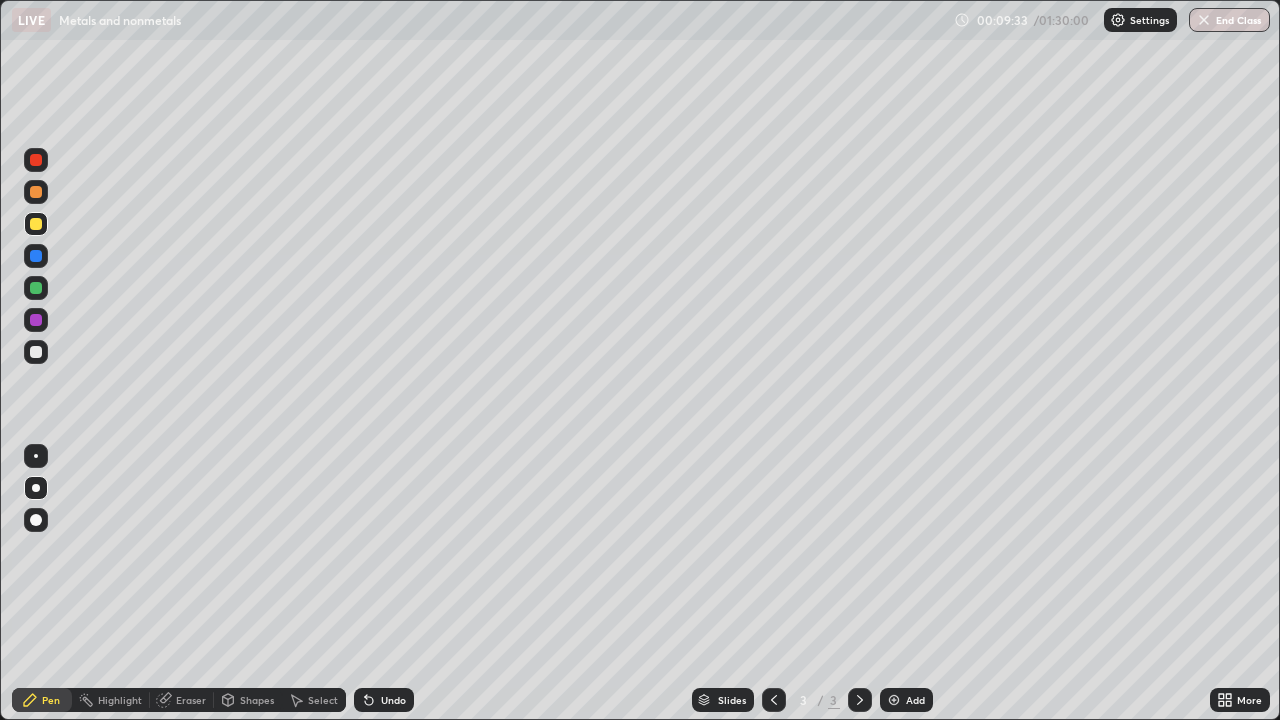 click at bounding box center [36, 160] 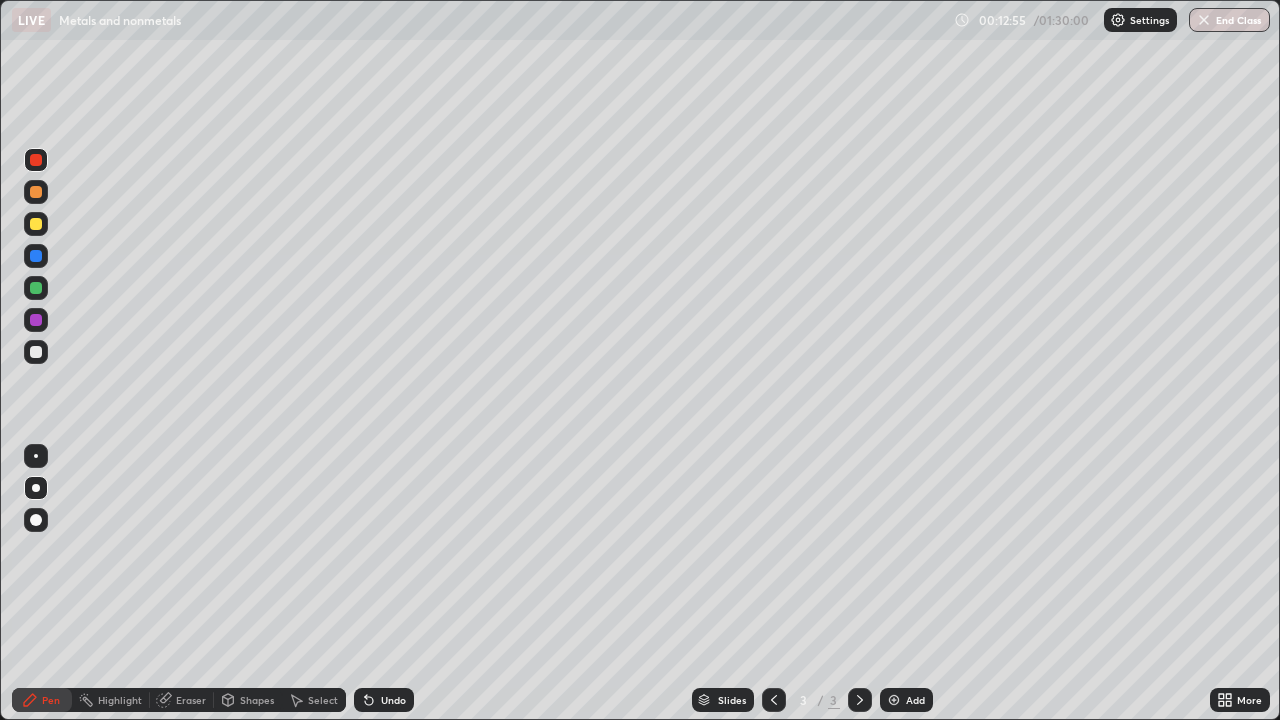 click at bounding box center [894, 700] 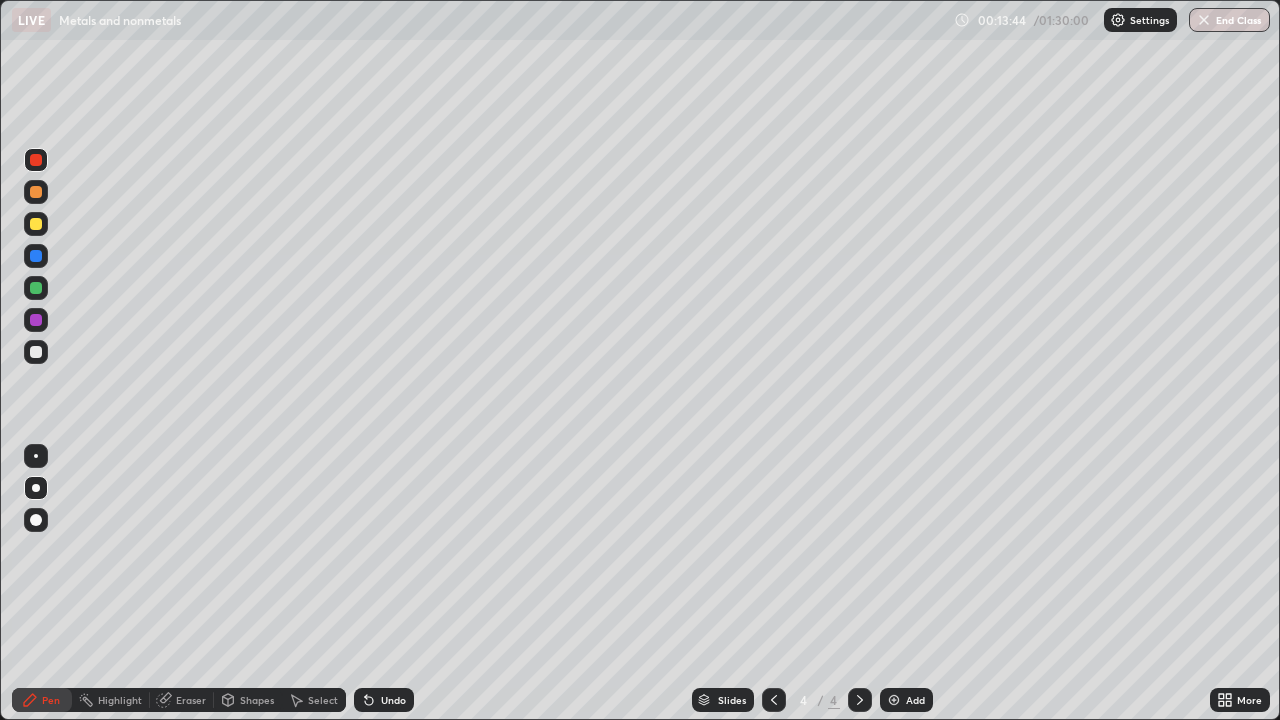 click at bounding box center [36, 192] 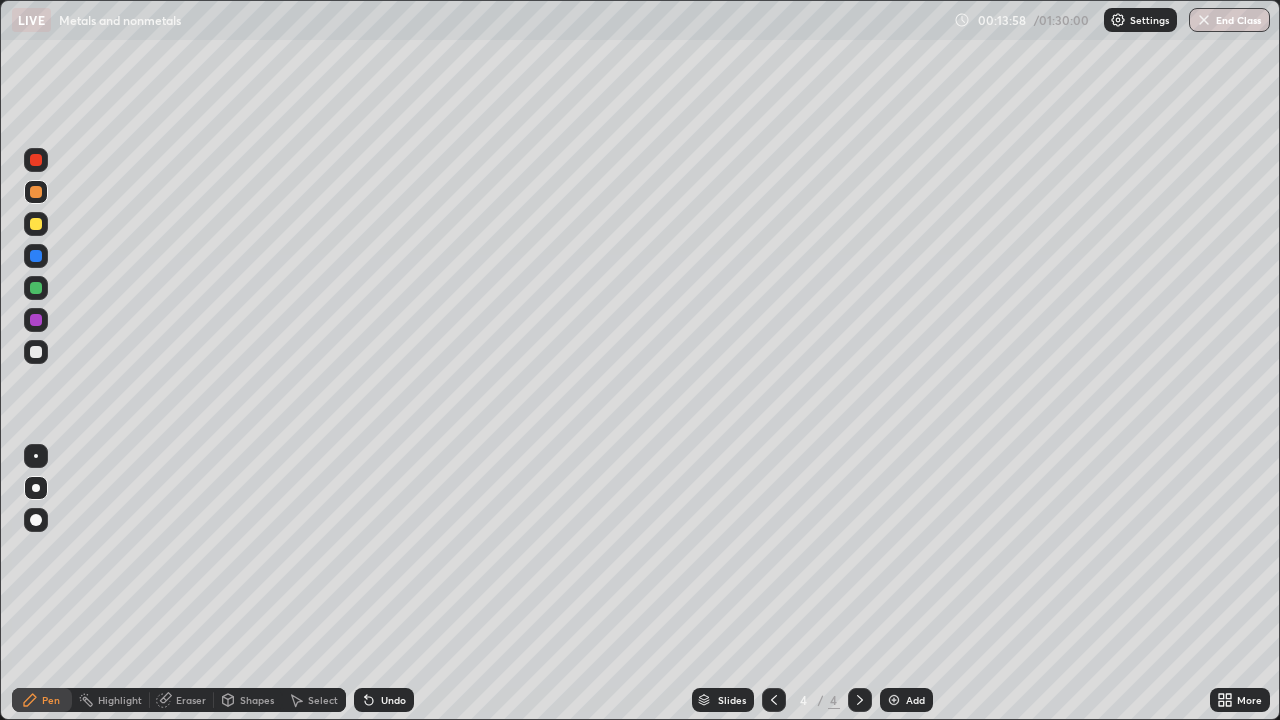 click at bounding box center [36, 224] 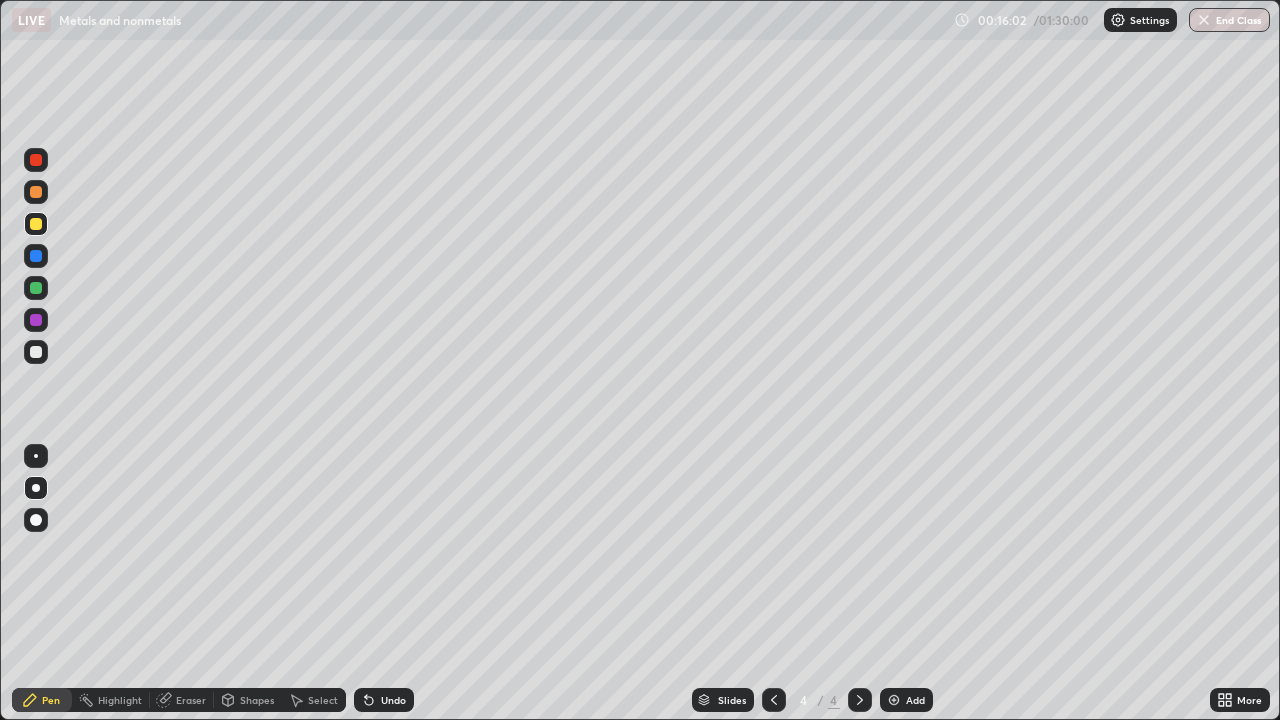 click at bounding box center [36, 320] 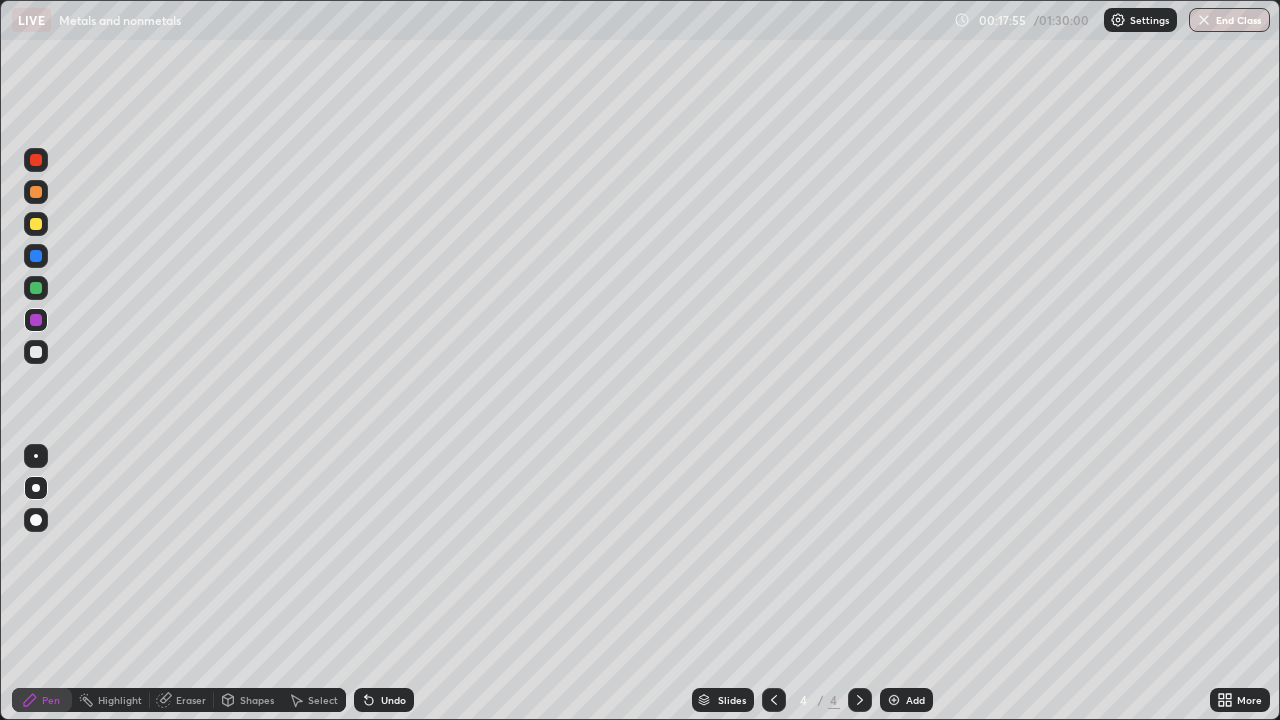 click at bounding box center (894, 700) 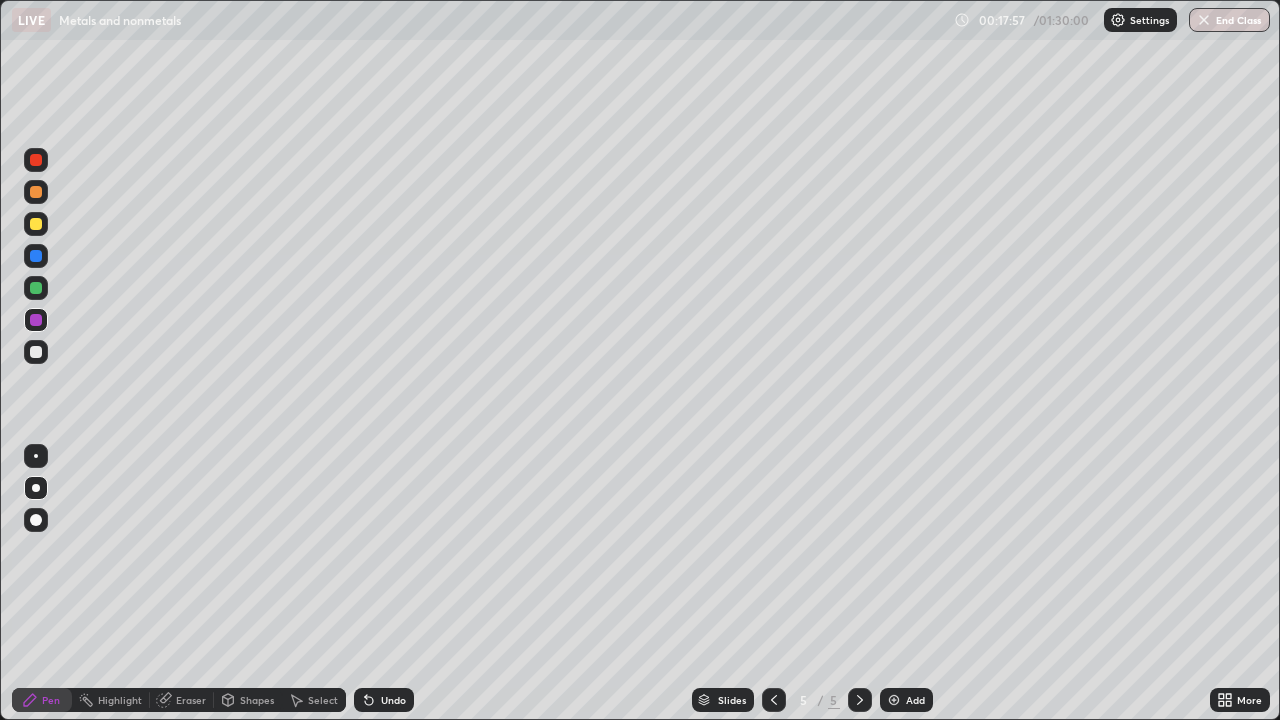 click at bounding box center (36, 192) 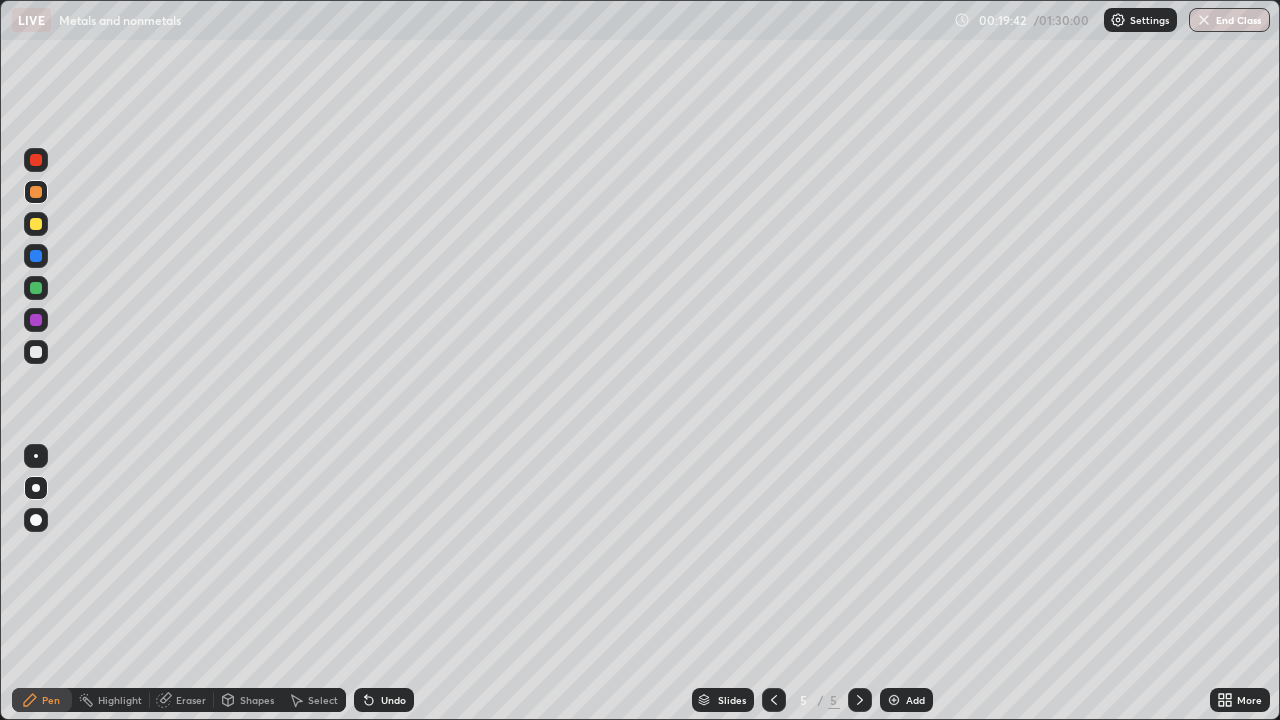 click at bounding box center (36, 352) 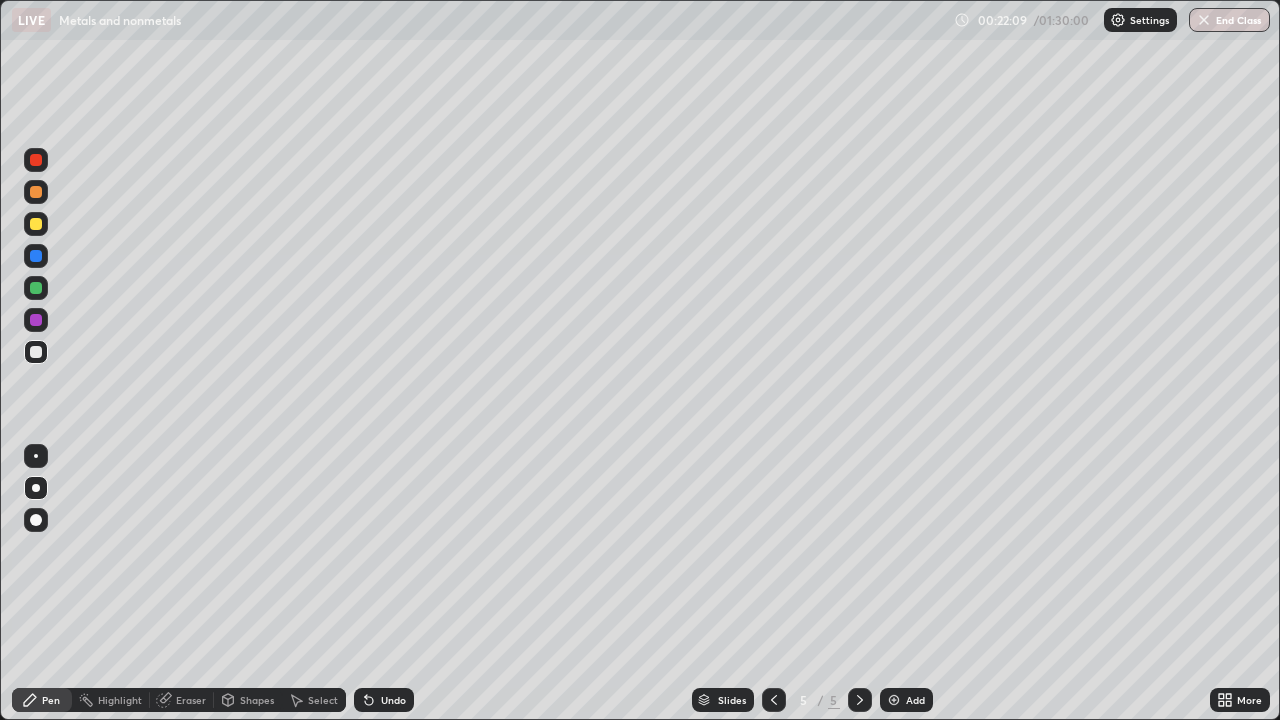 click on "Add" at bounding box center (906, 700) 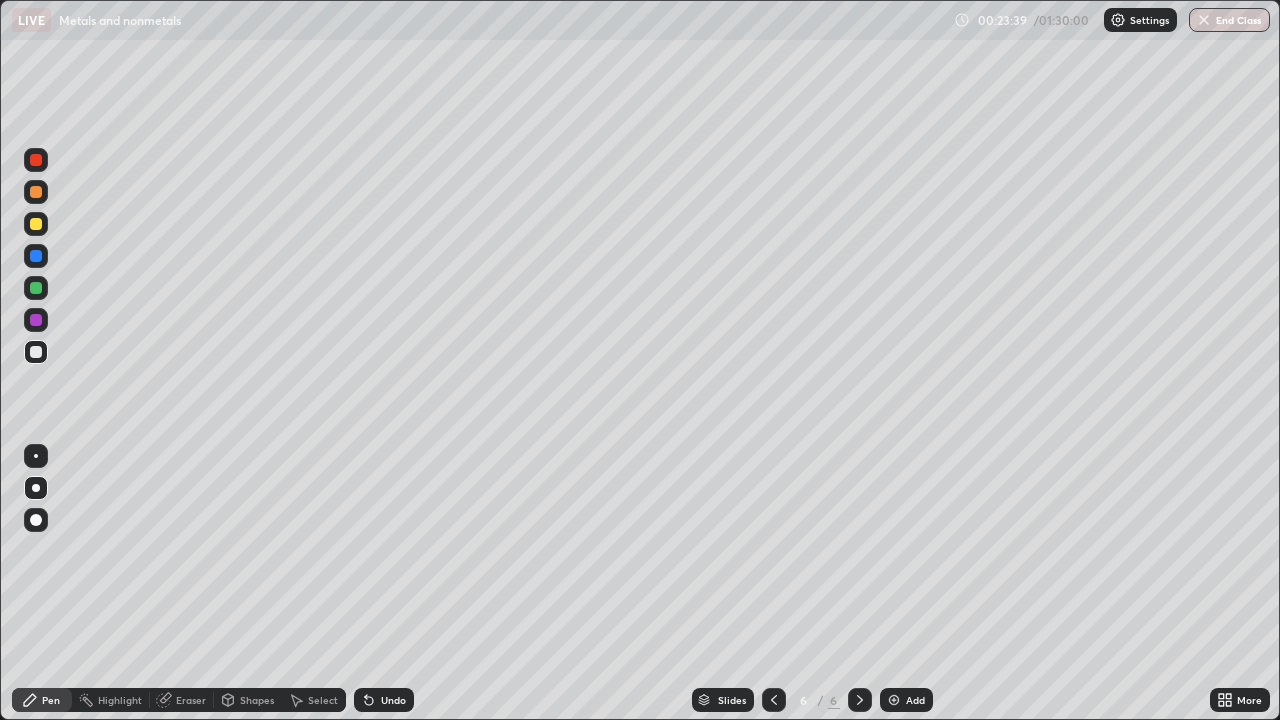 click 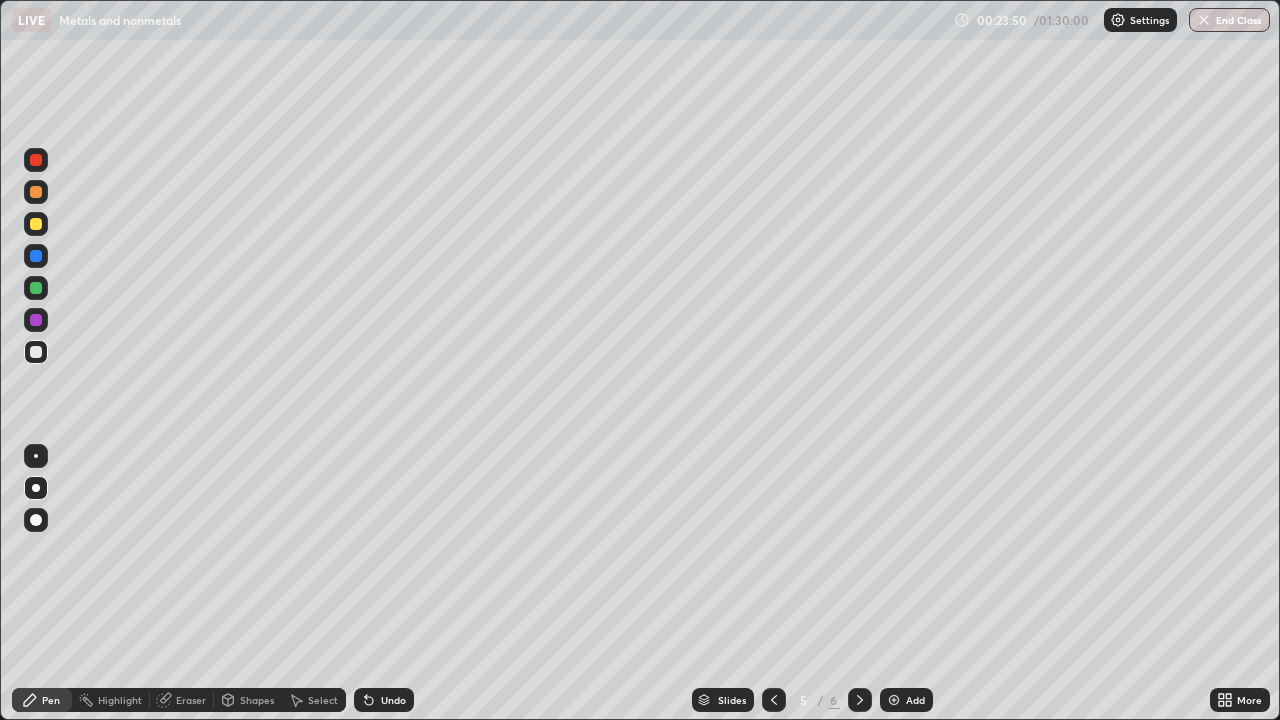 click 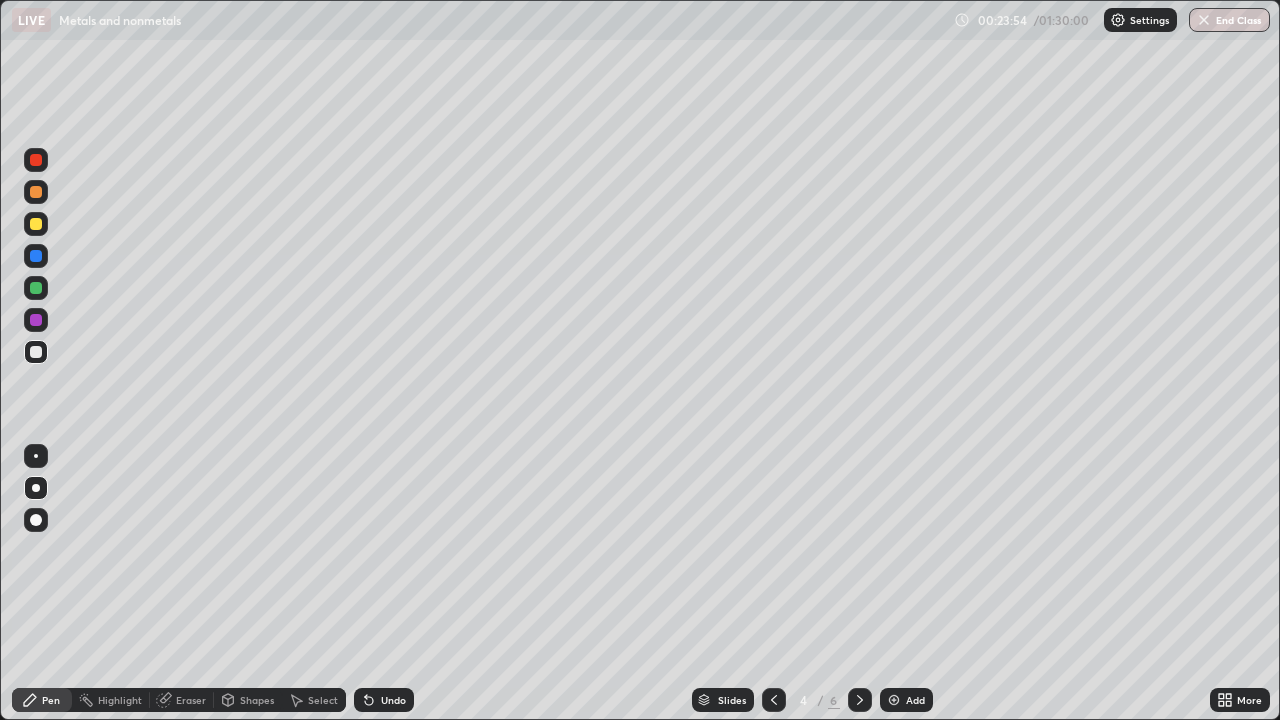 click 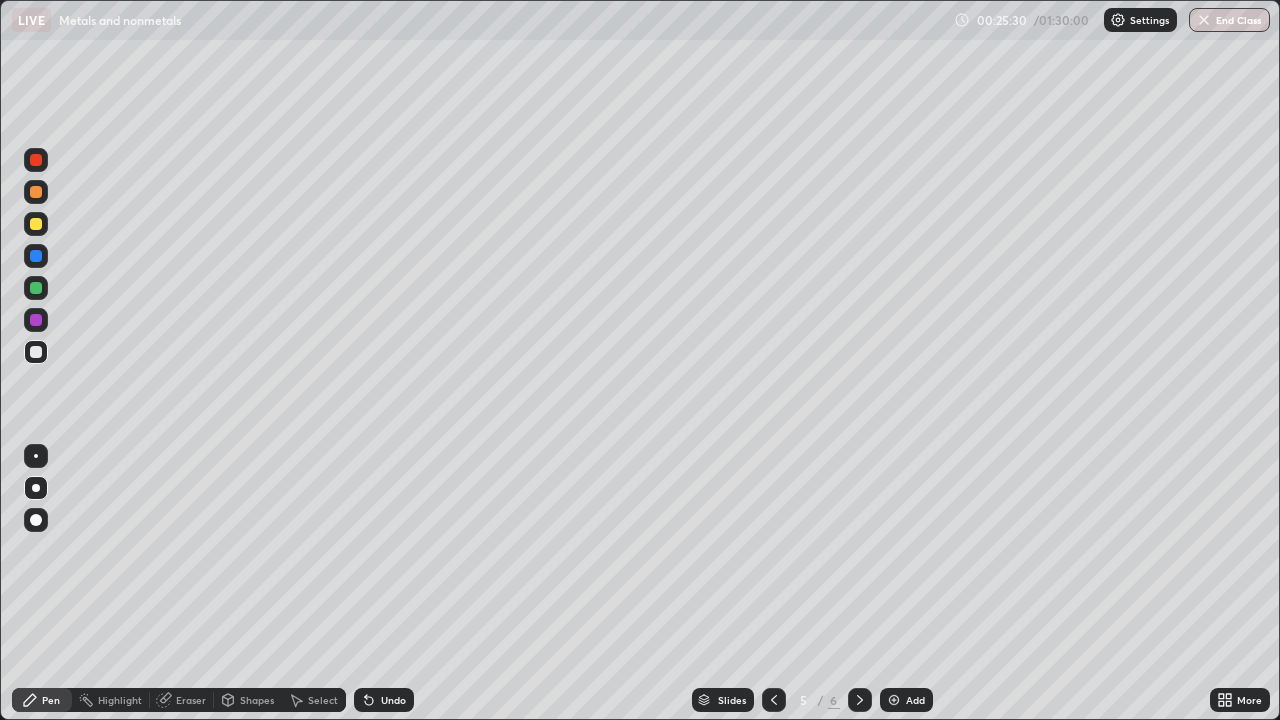 click on "Add" at bounding box center (906, 700) 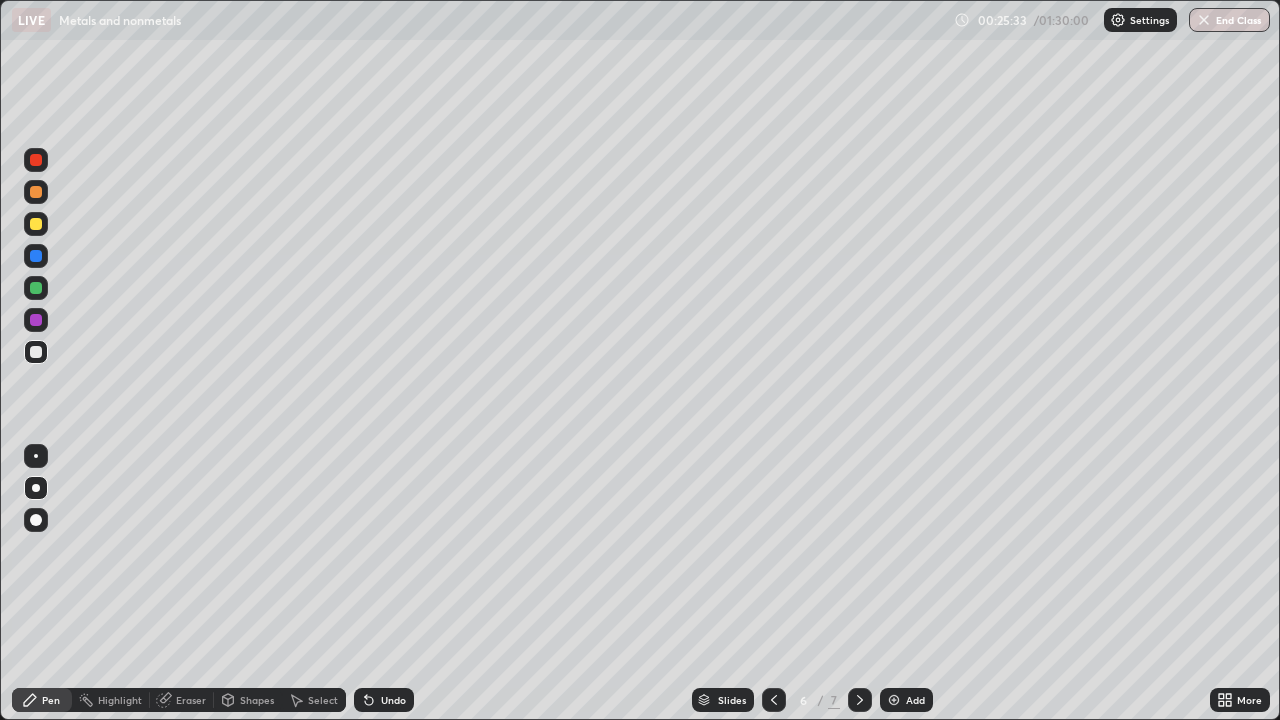 click at bounding box center (36, 192) 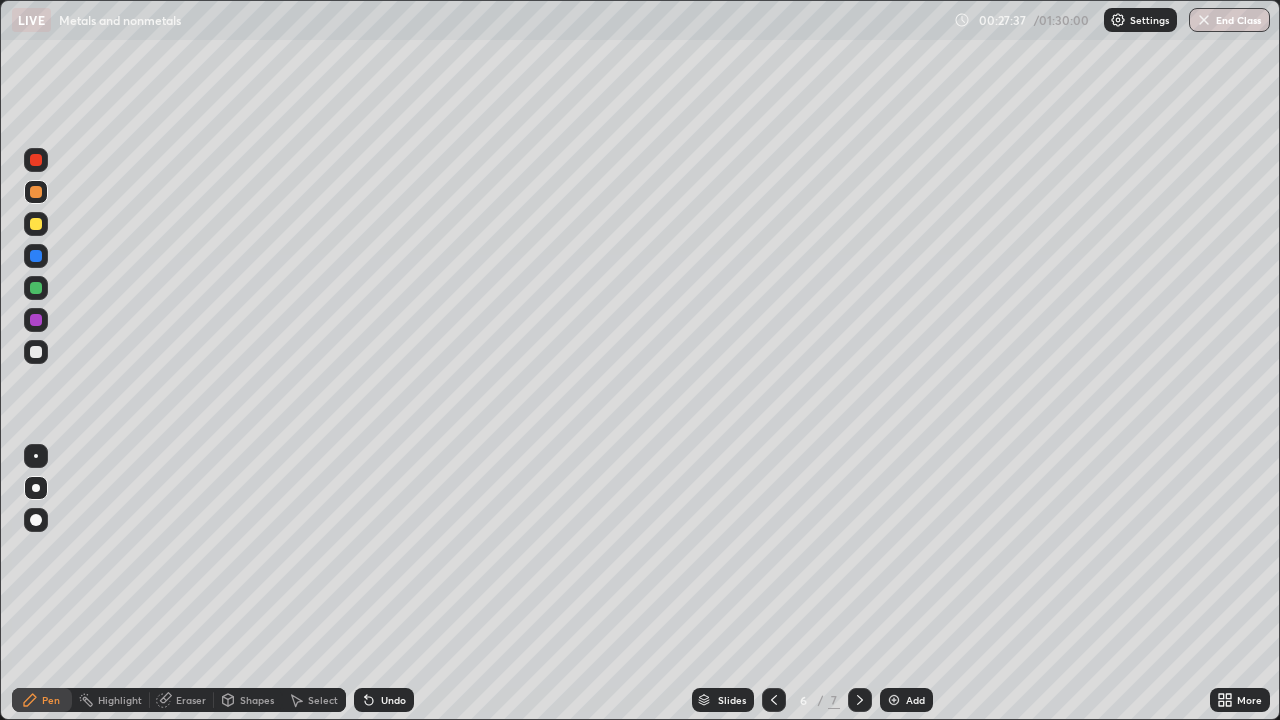click at bounding box center [36, 288] 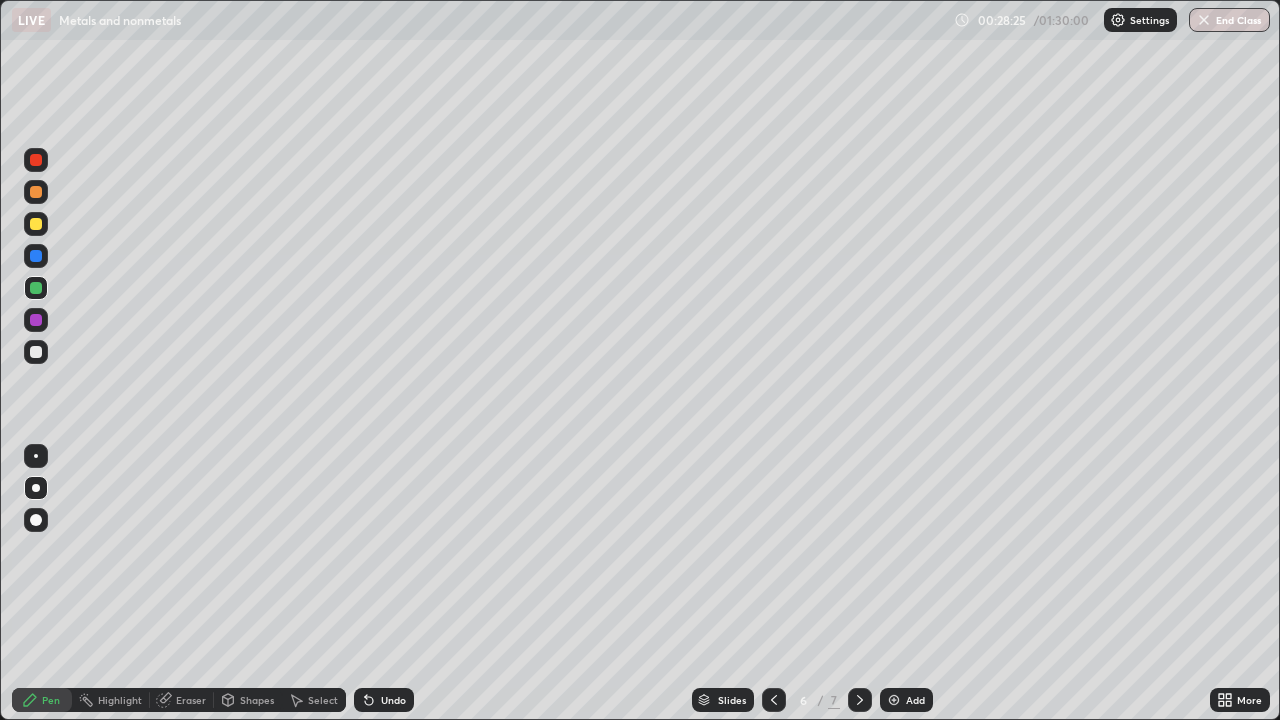 click at bounding box center [36, 352] 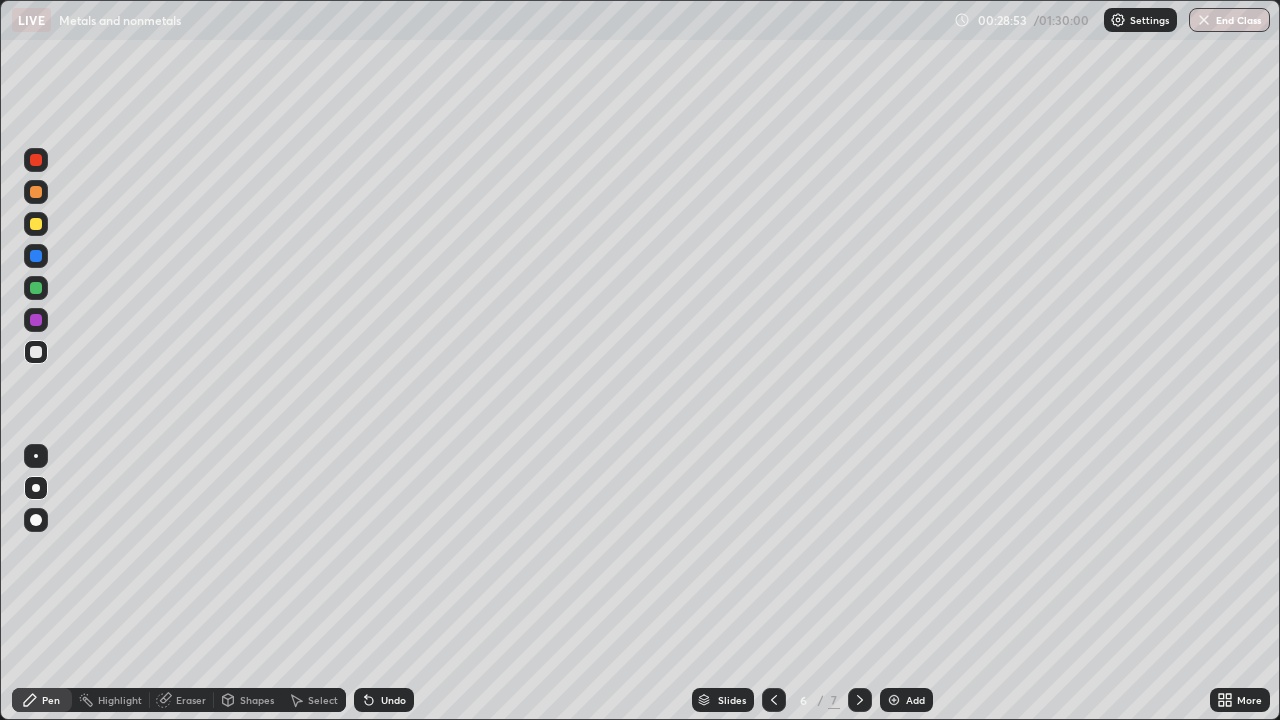 click at bounding box center (36, 160) 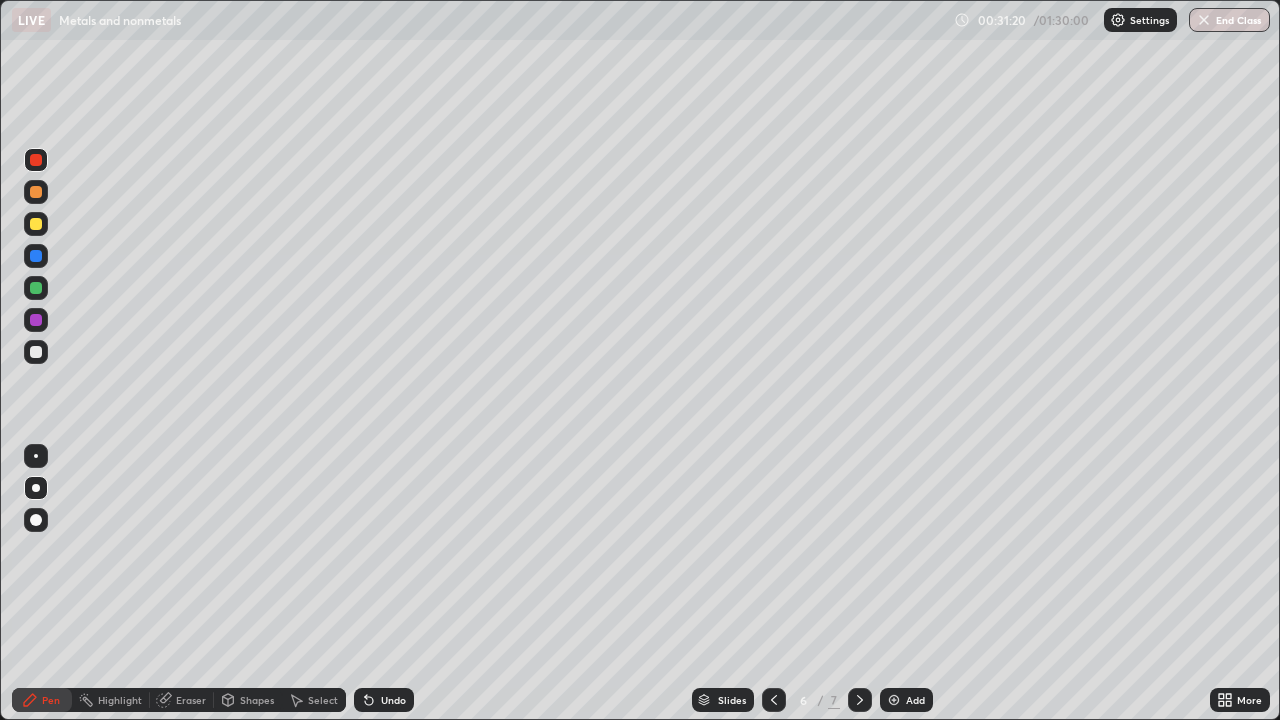 click on "Eraser" at bounding box center (191, 700) 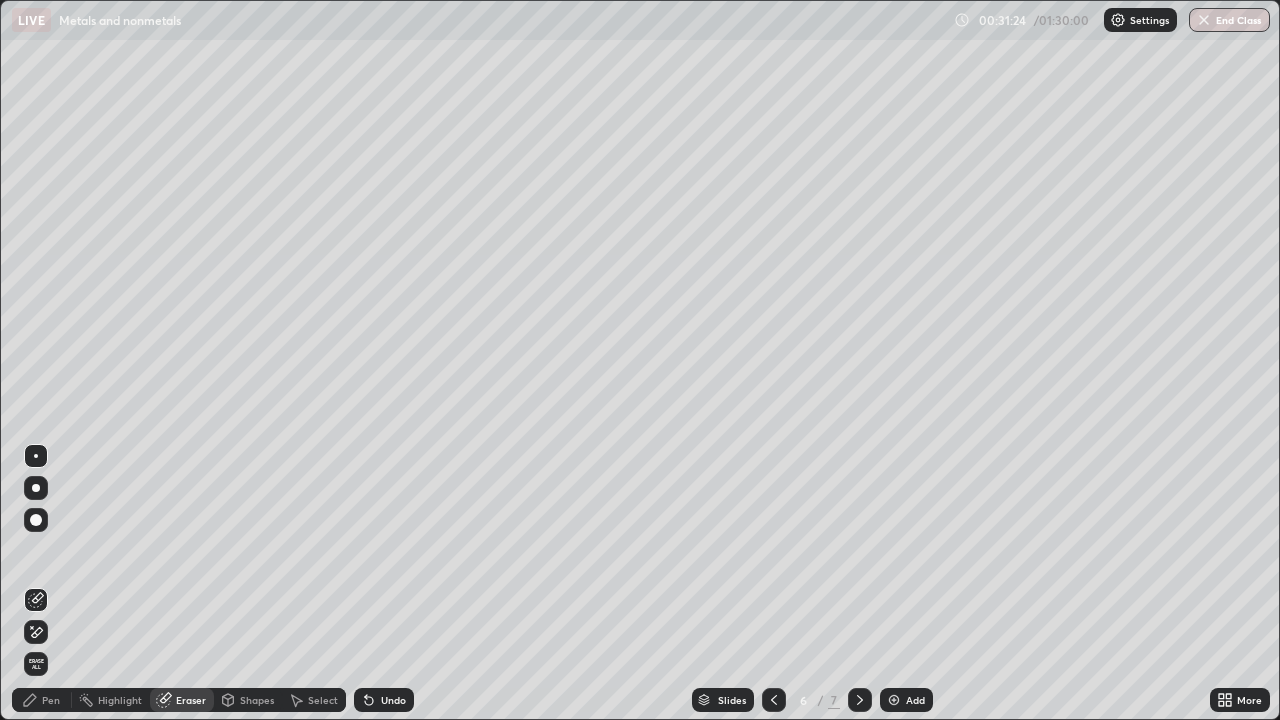 click on "Pen" at bounding box center [42, 700] 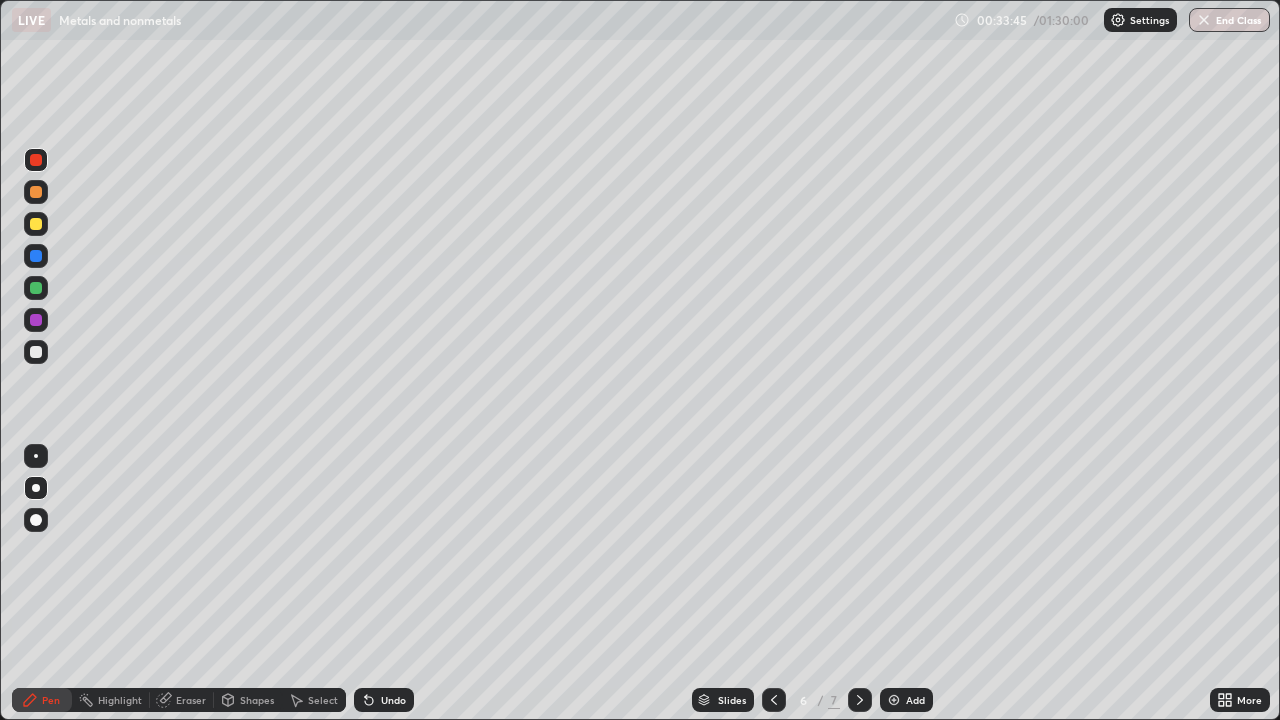 click at bounding box center [894, 700] 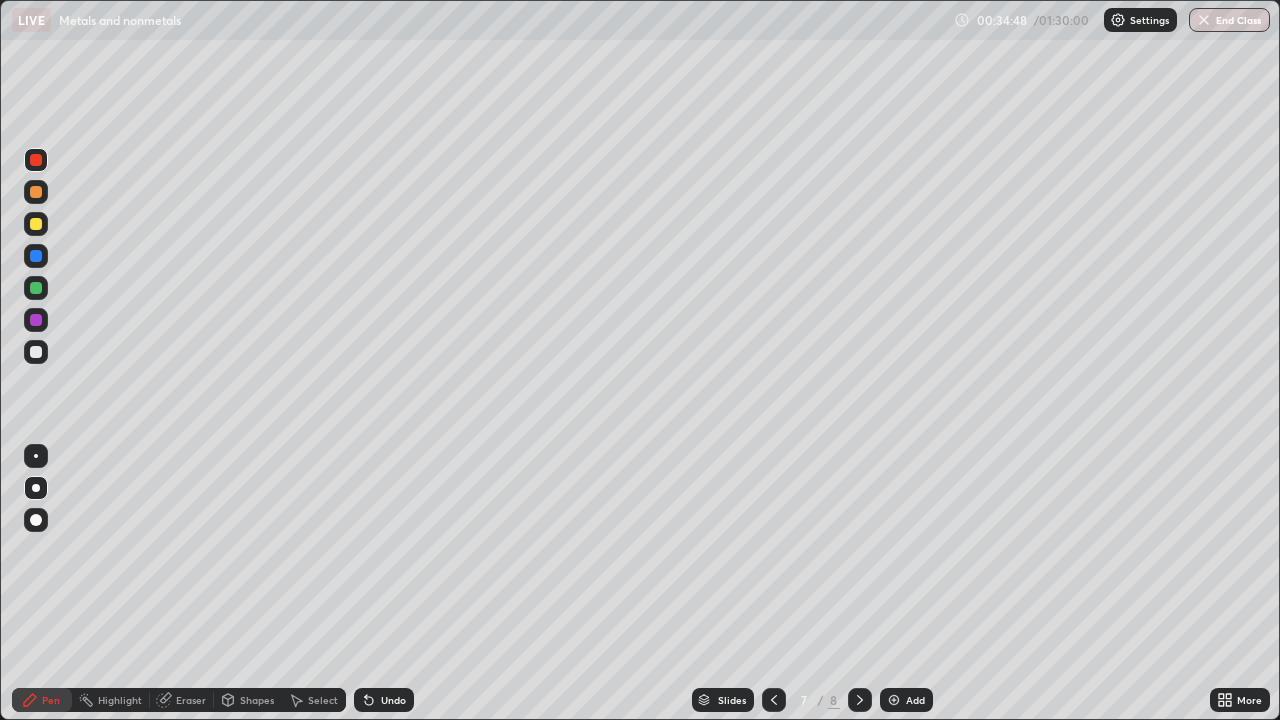 click on "Eraser" at bounding box center [191, 700] 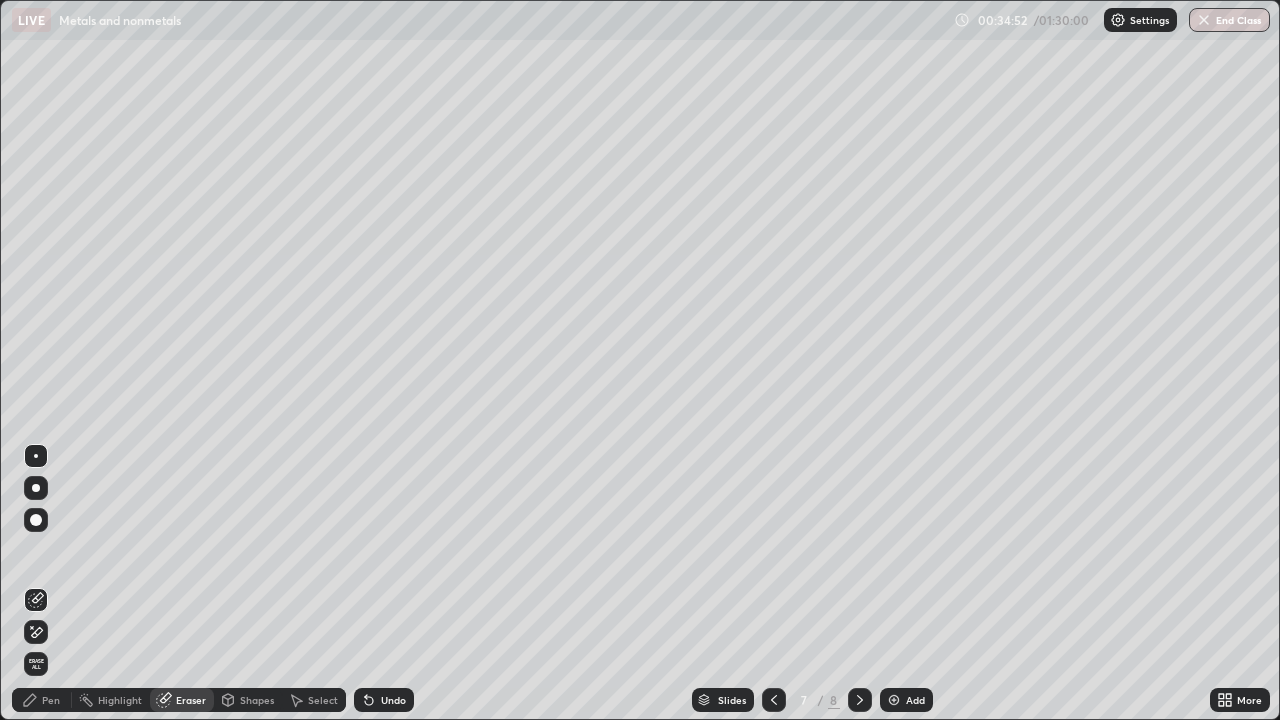 click on "Pen" at bounding box center (42, 700) 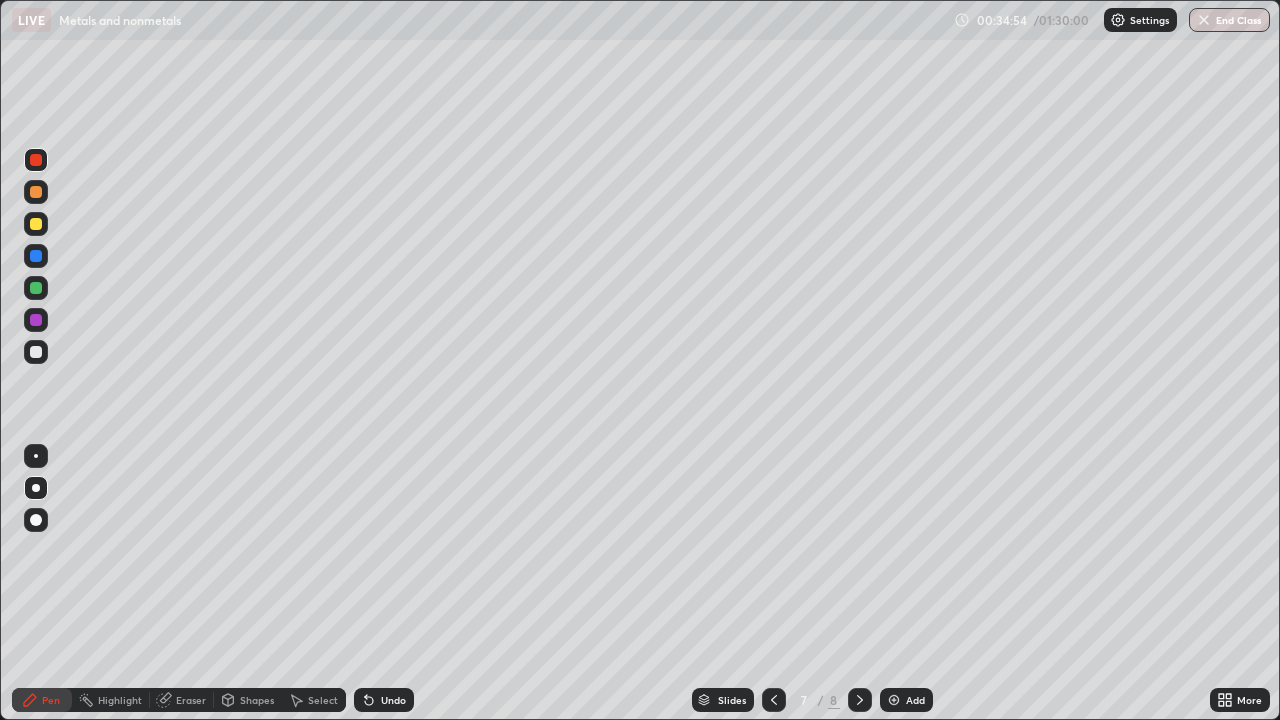 click at bounding box center (36, 352) 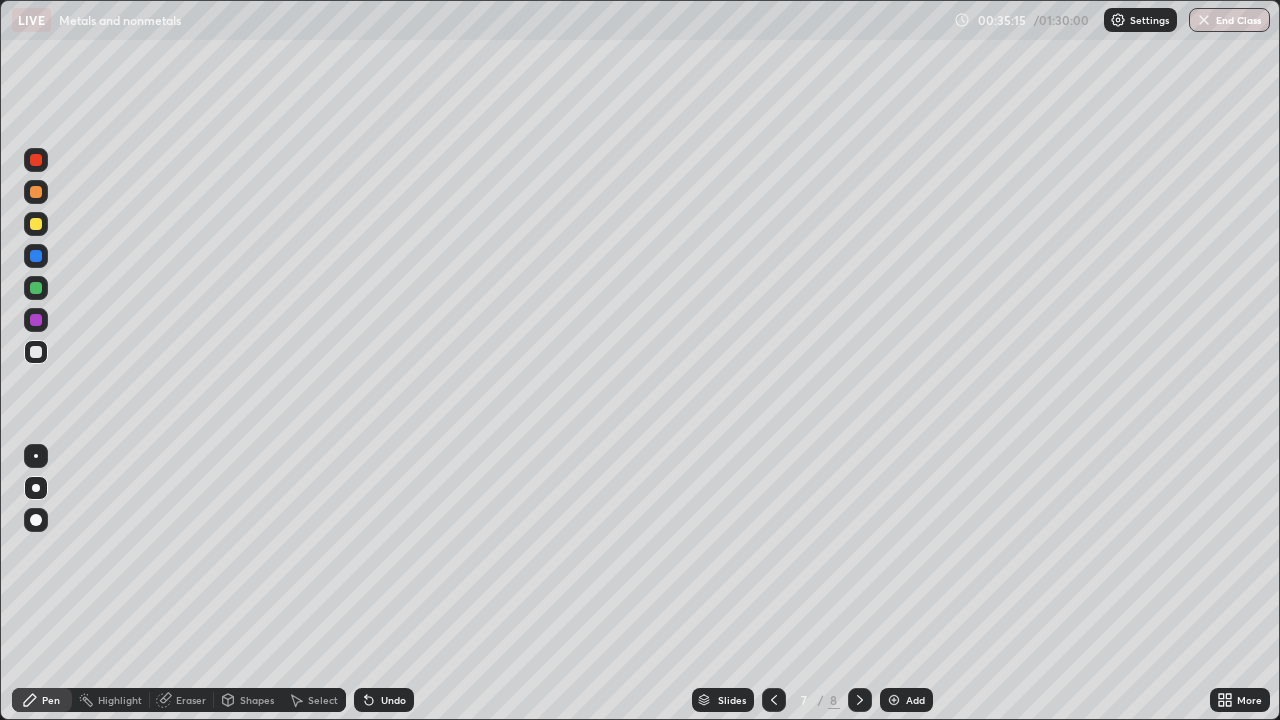 click at bounding box center [36, 224] 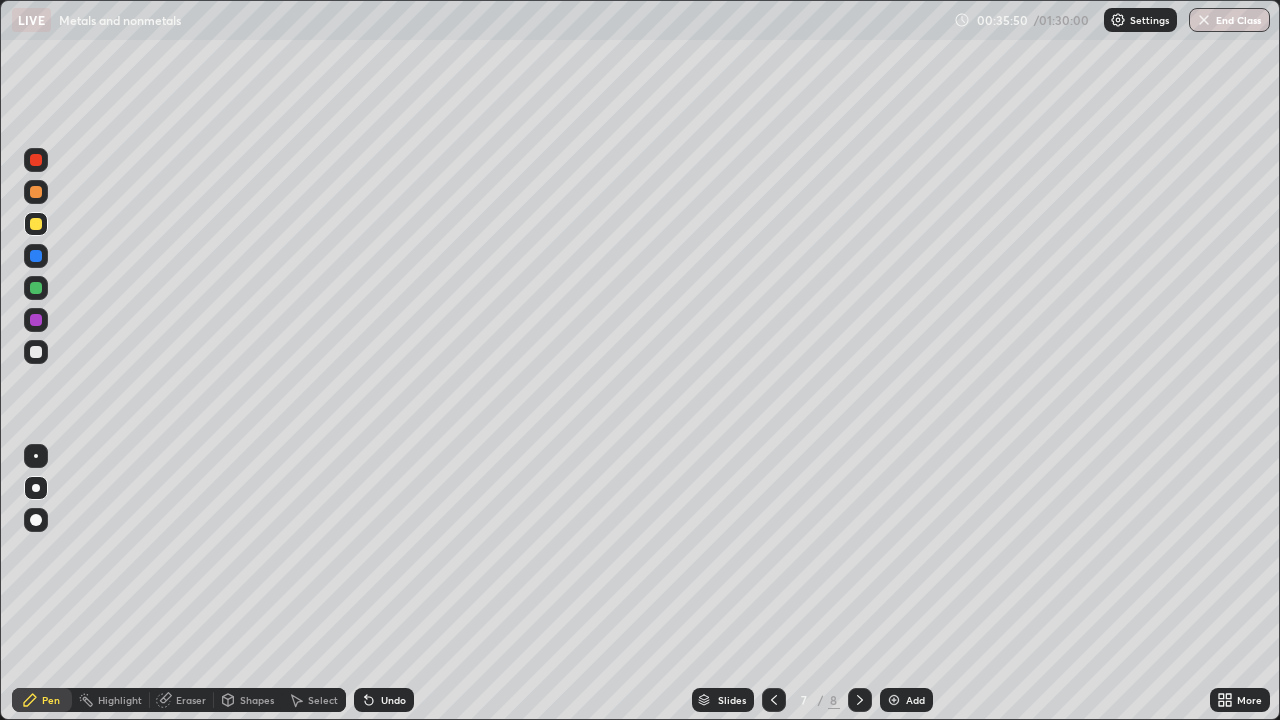 click on "Eraser" at bounding box center (191, 700) 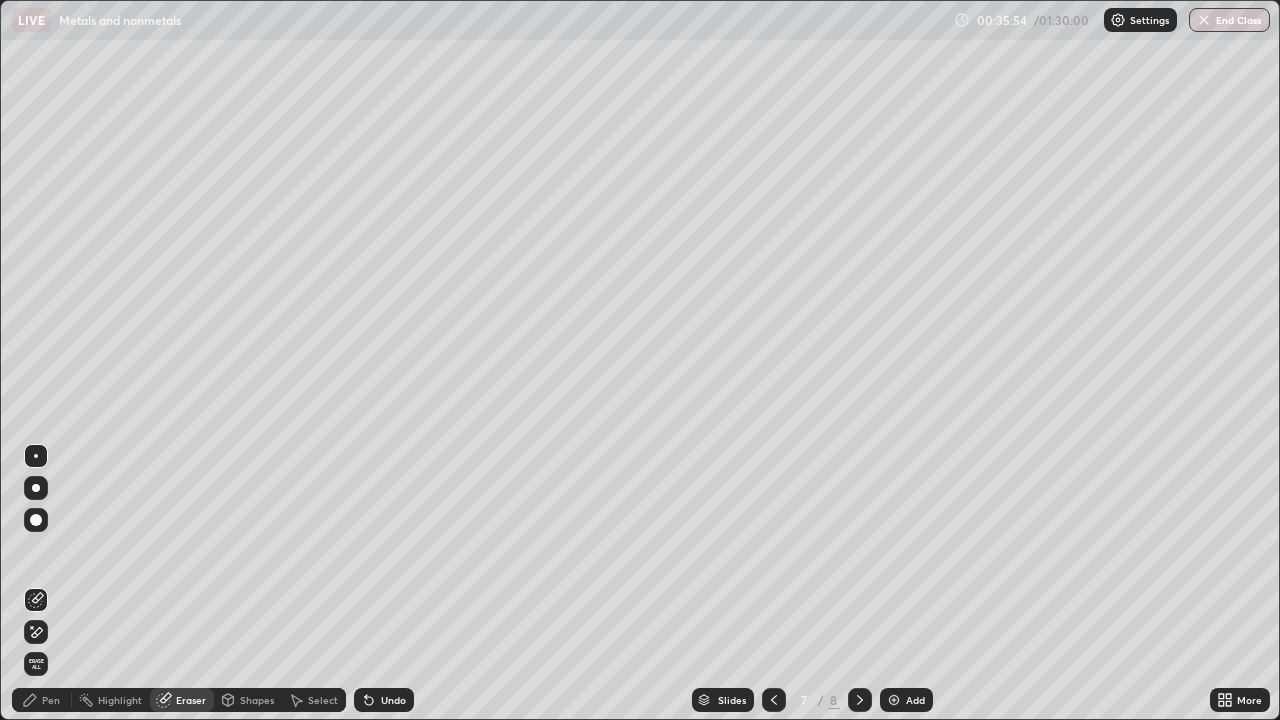 click on "Pen" at bounding box center [51, 700] 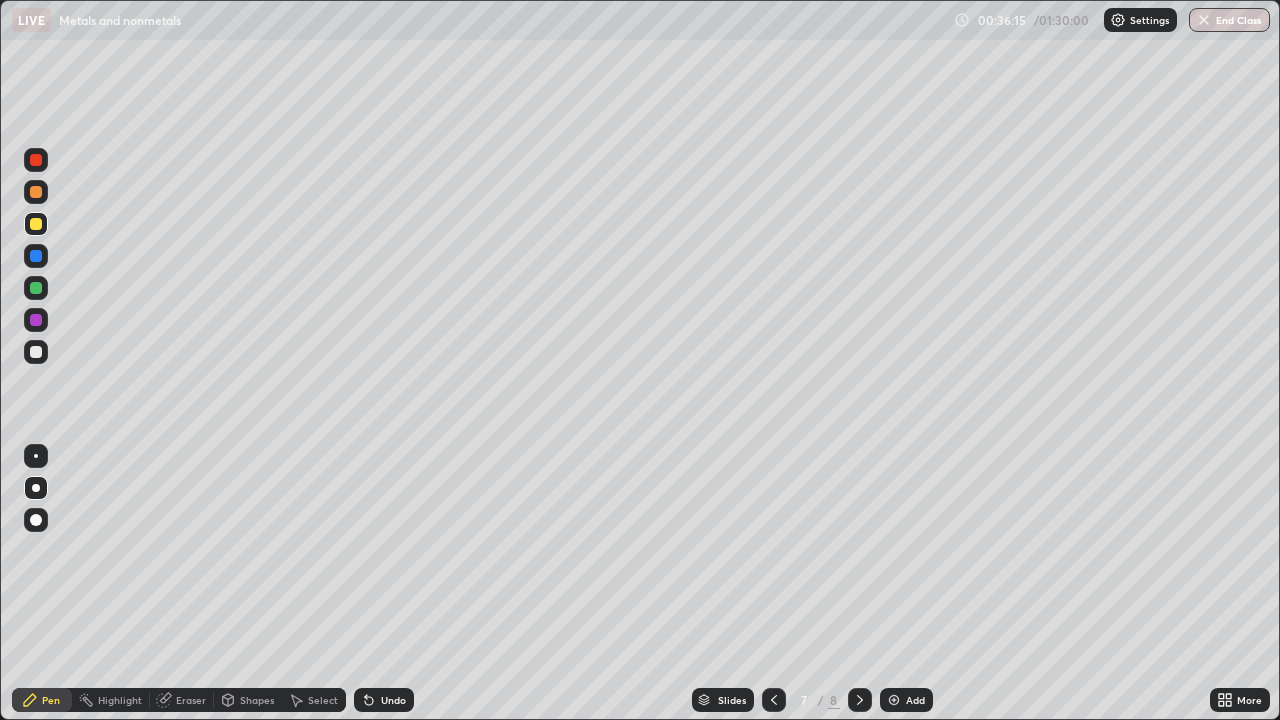click at bounding box center [36, 320] 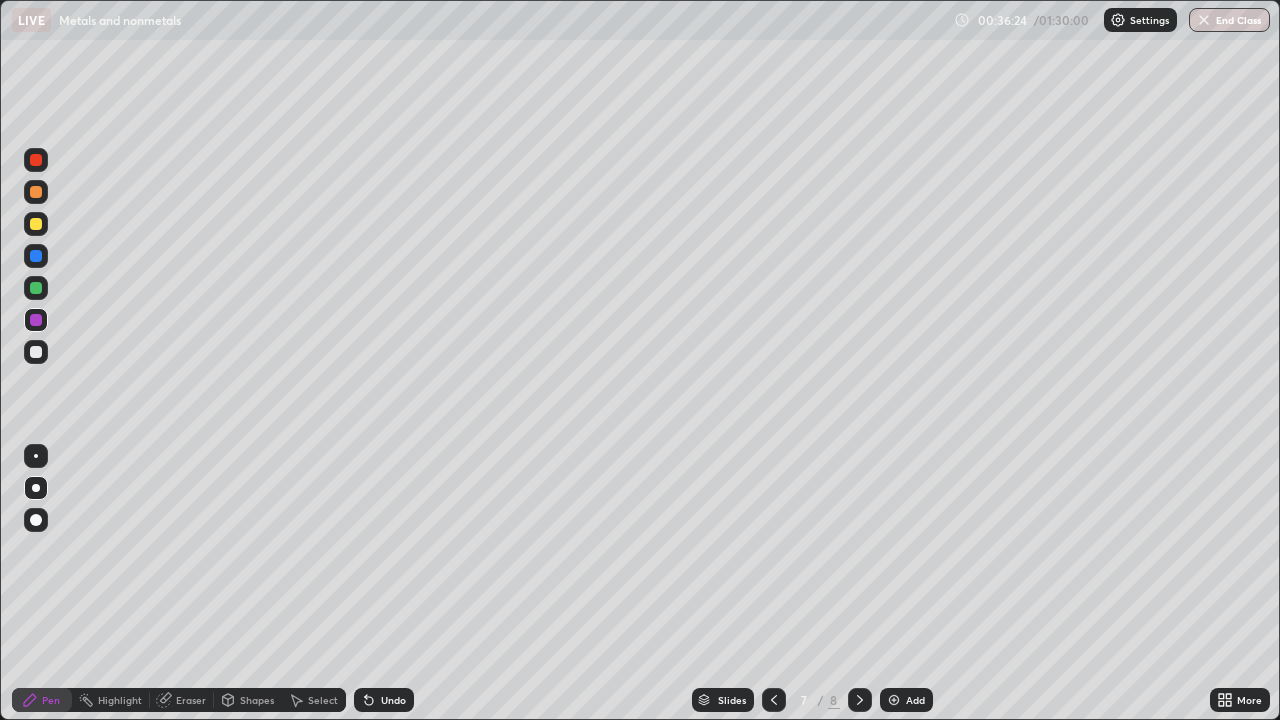 click at bounding box center [36, 224] 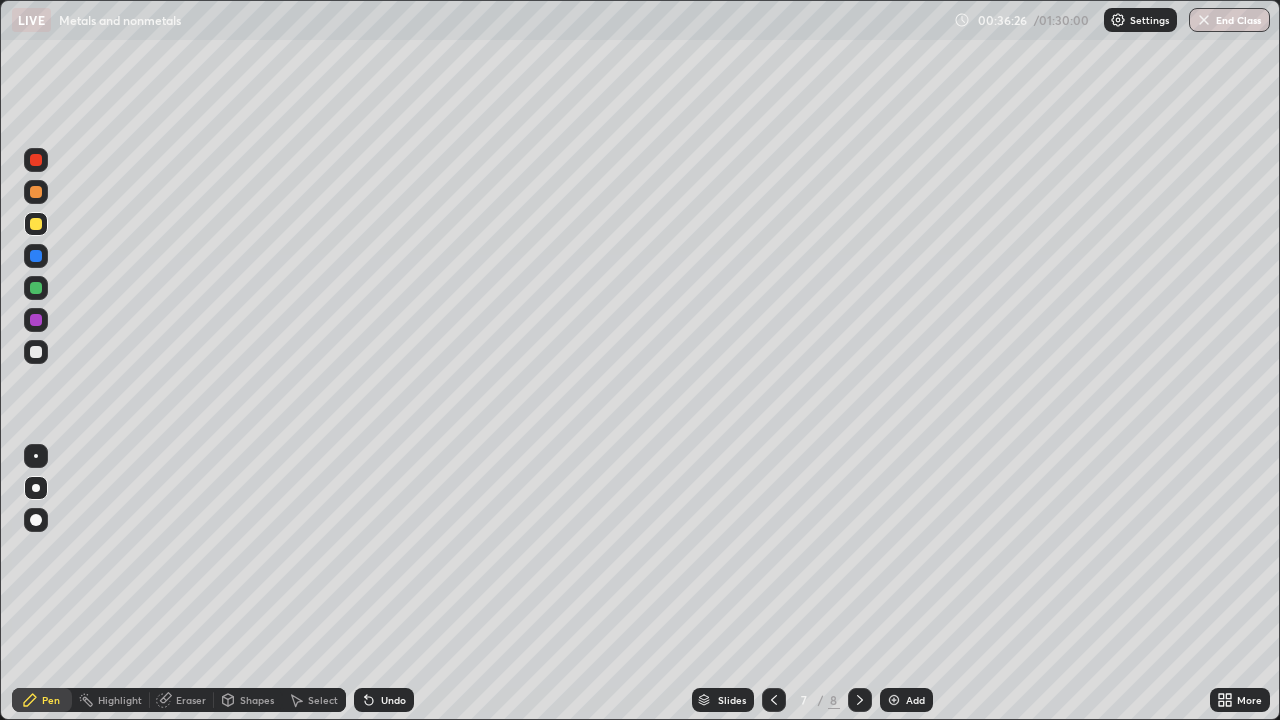 click at bounding box center [36, 160] 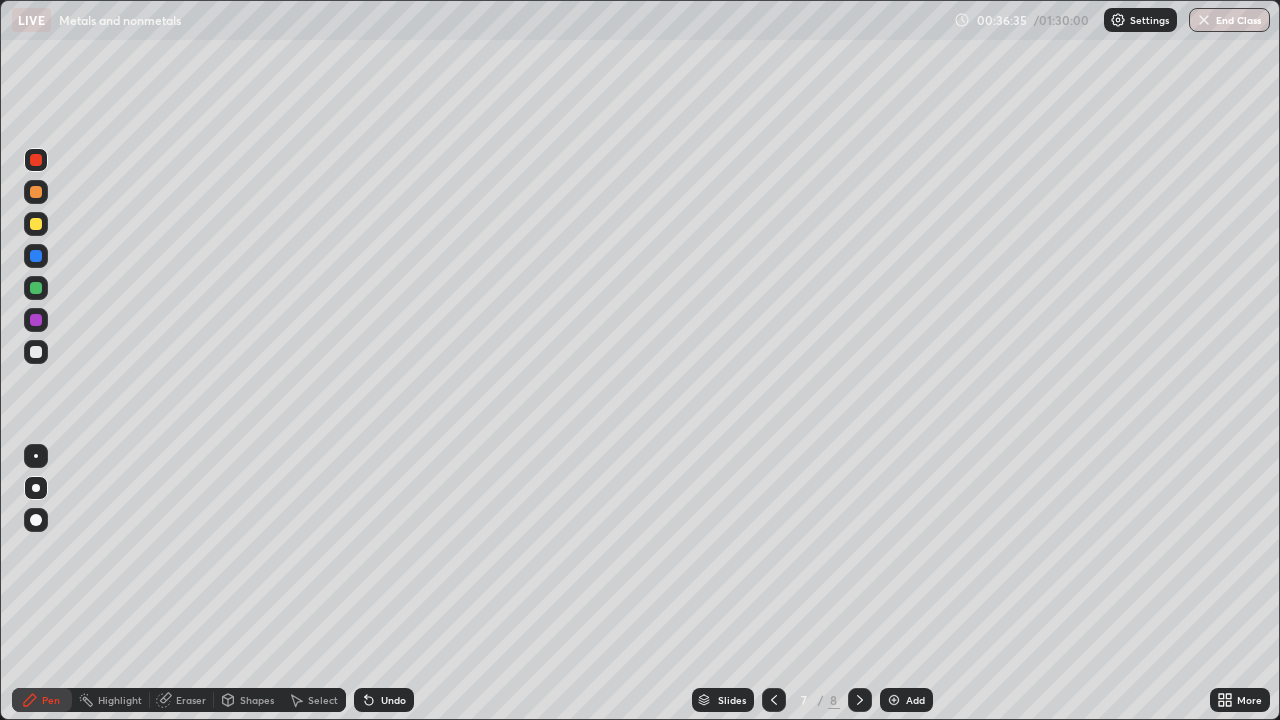 click at bounding box center [36, 256] 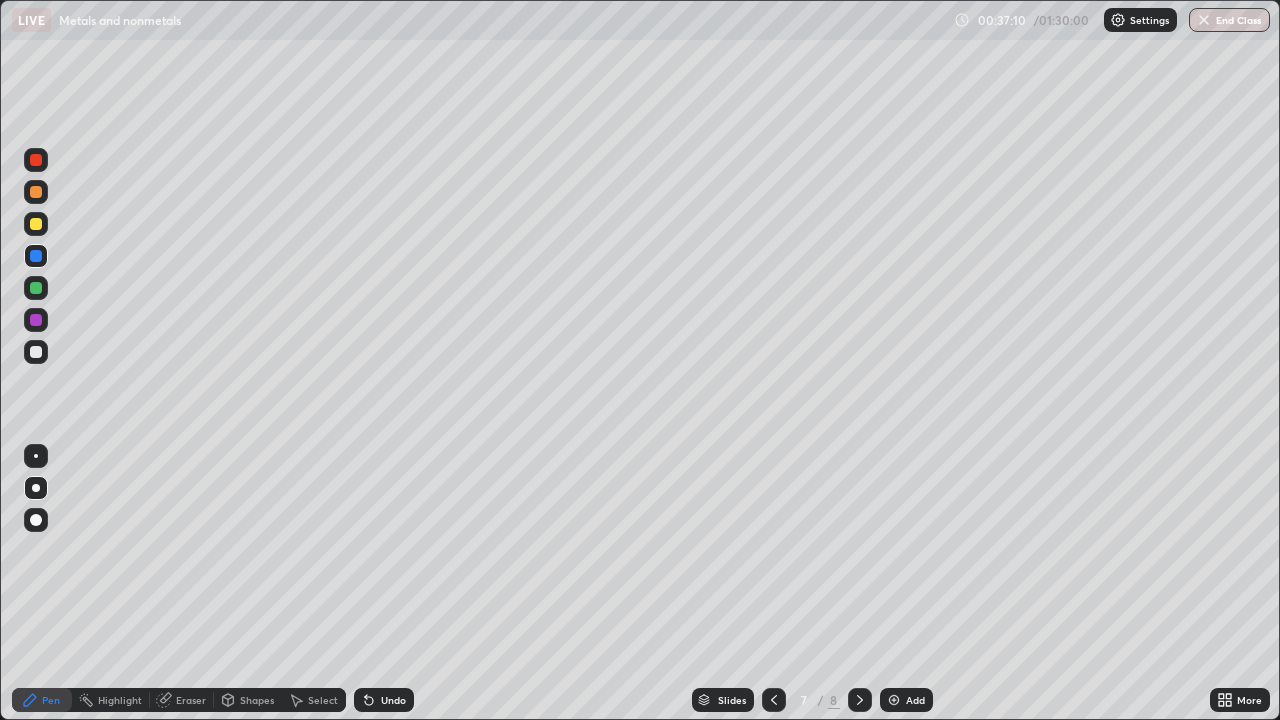 click at bounding box center (36, 288) 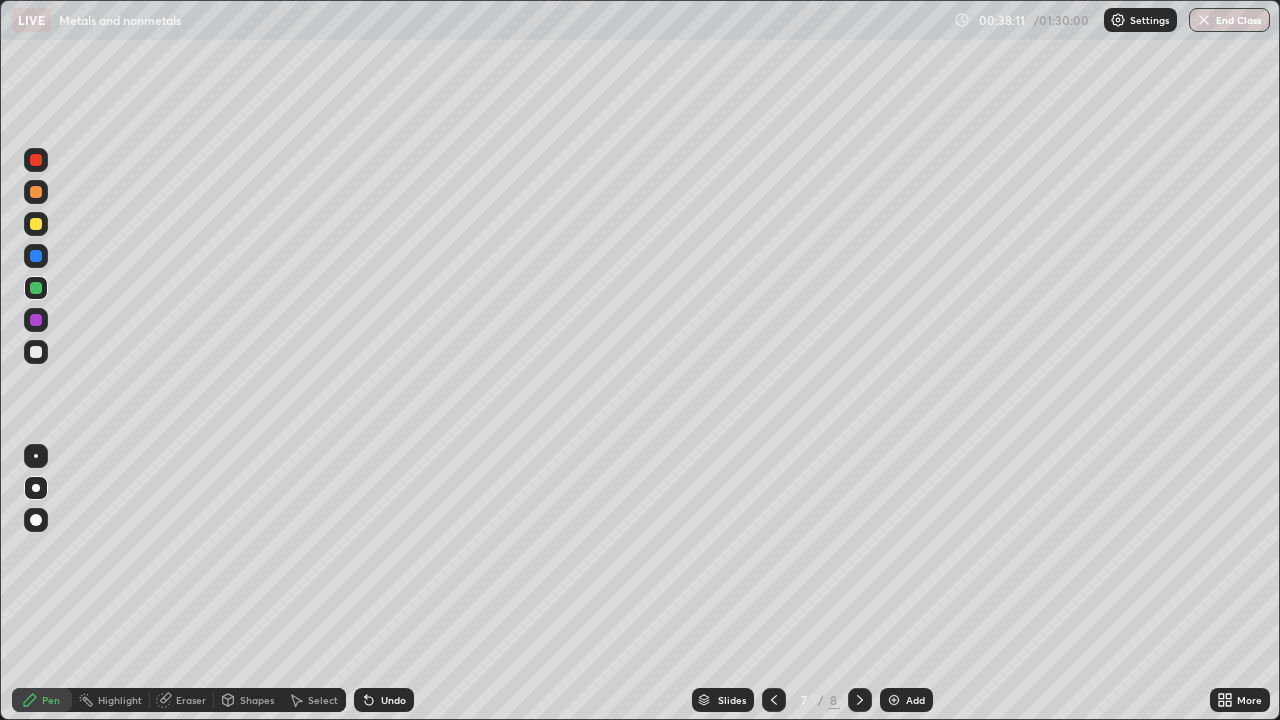 click at bounding box center [36, 320] 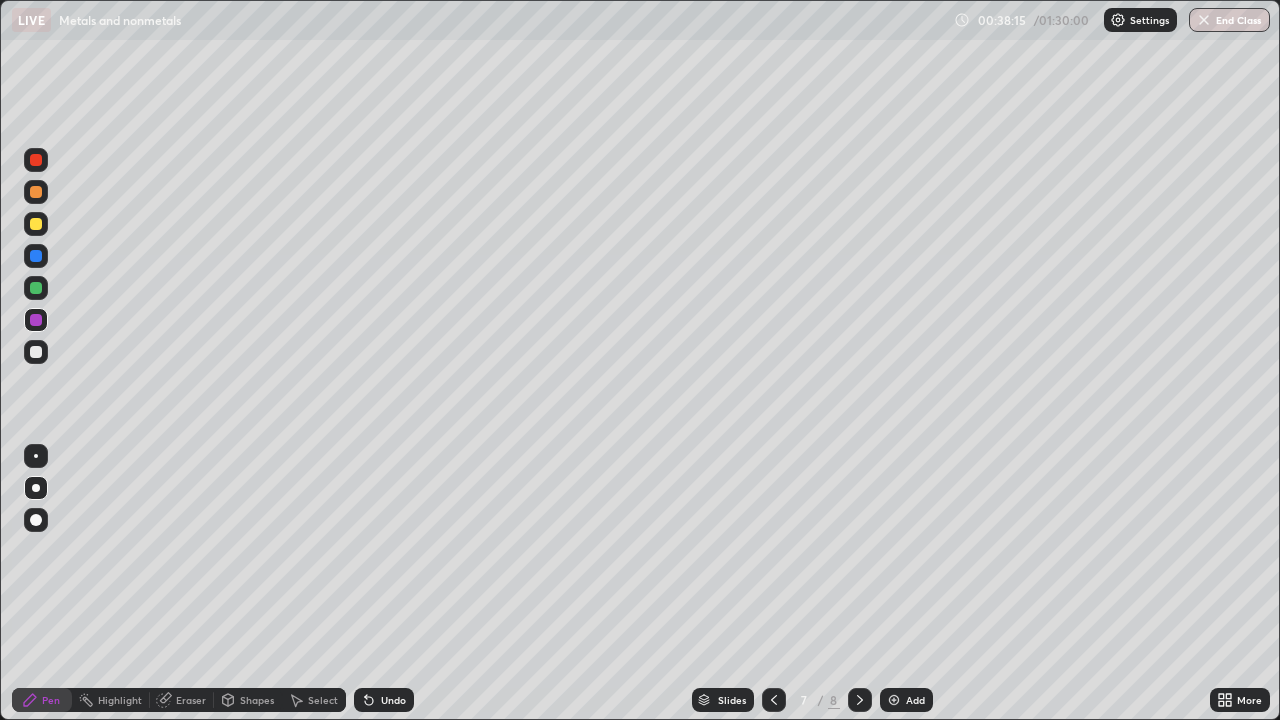 click at bounding box center (36, 352) 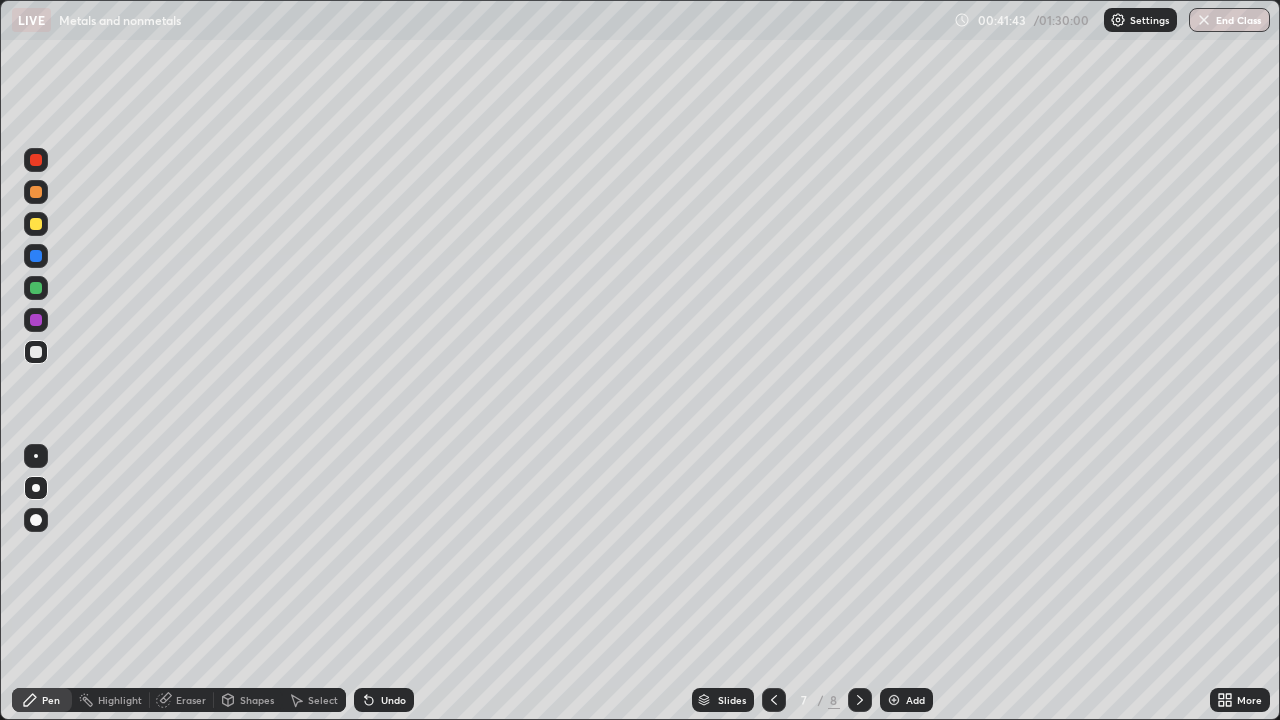 click on "Eraser" at bounding box center (191, 700) 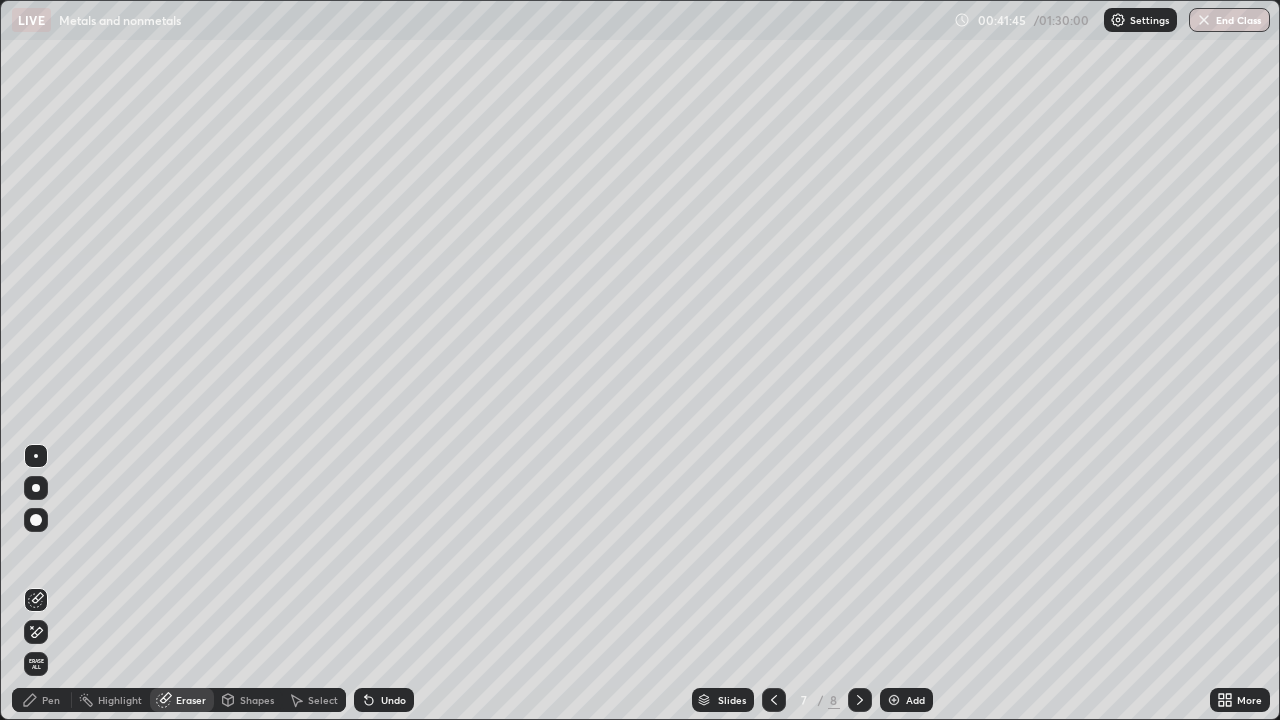 click on "Pen" at bounding box center (42, 700) 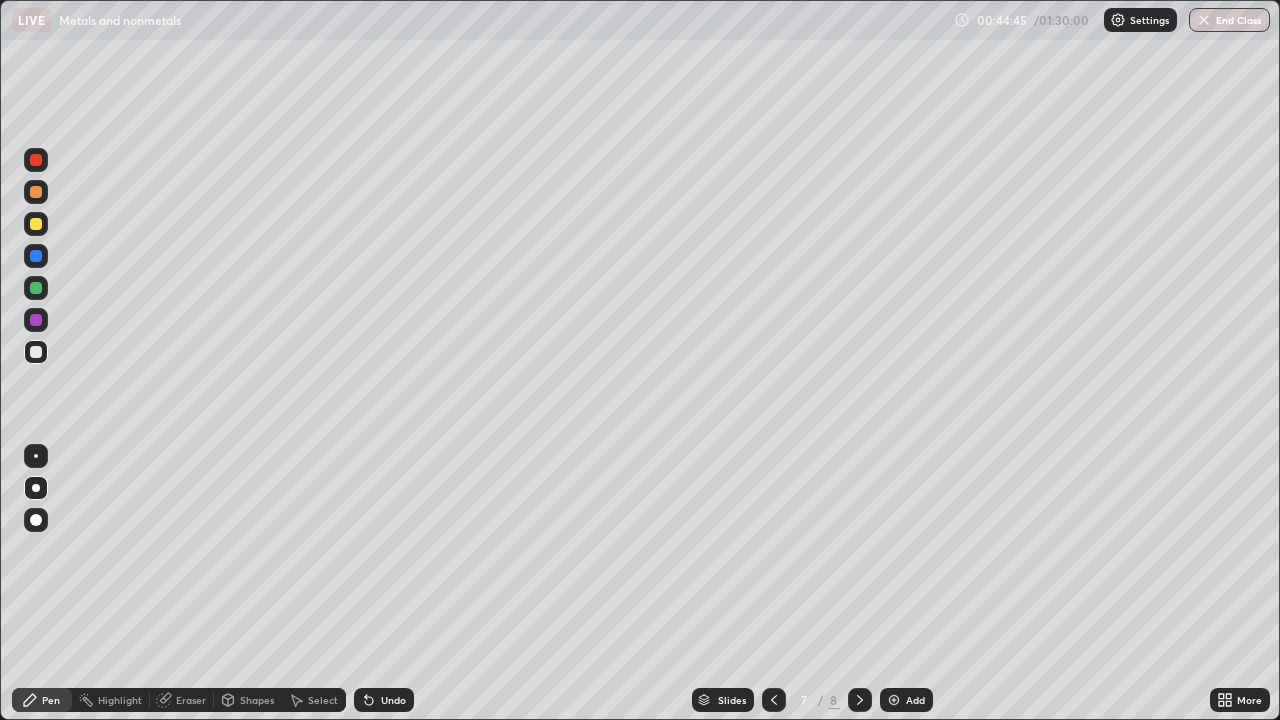 click at bounding box center [894, 700] 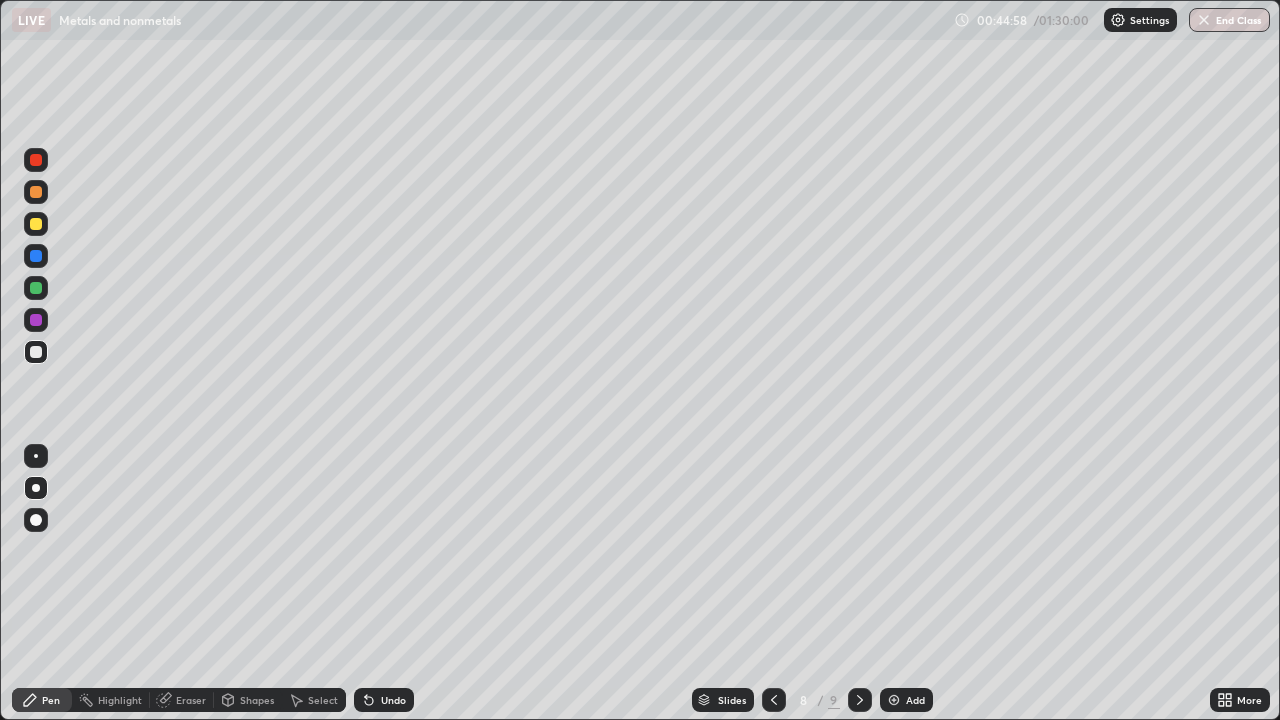 click at bounding box center (36, 288) 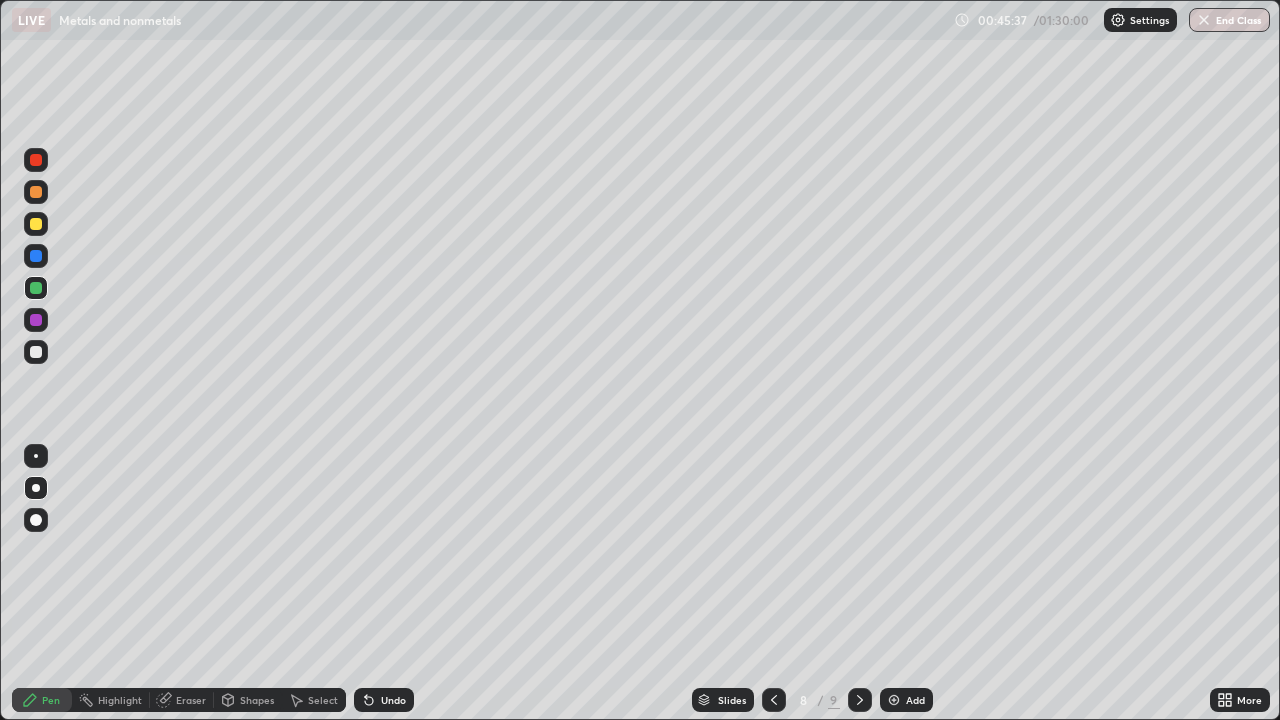 click at bounding box center (774, 700) 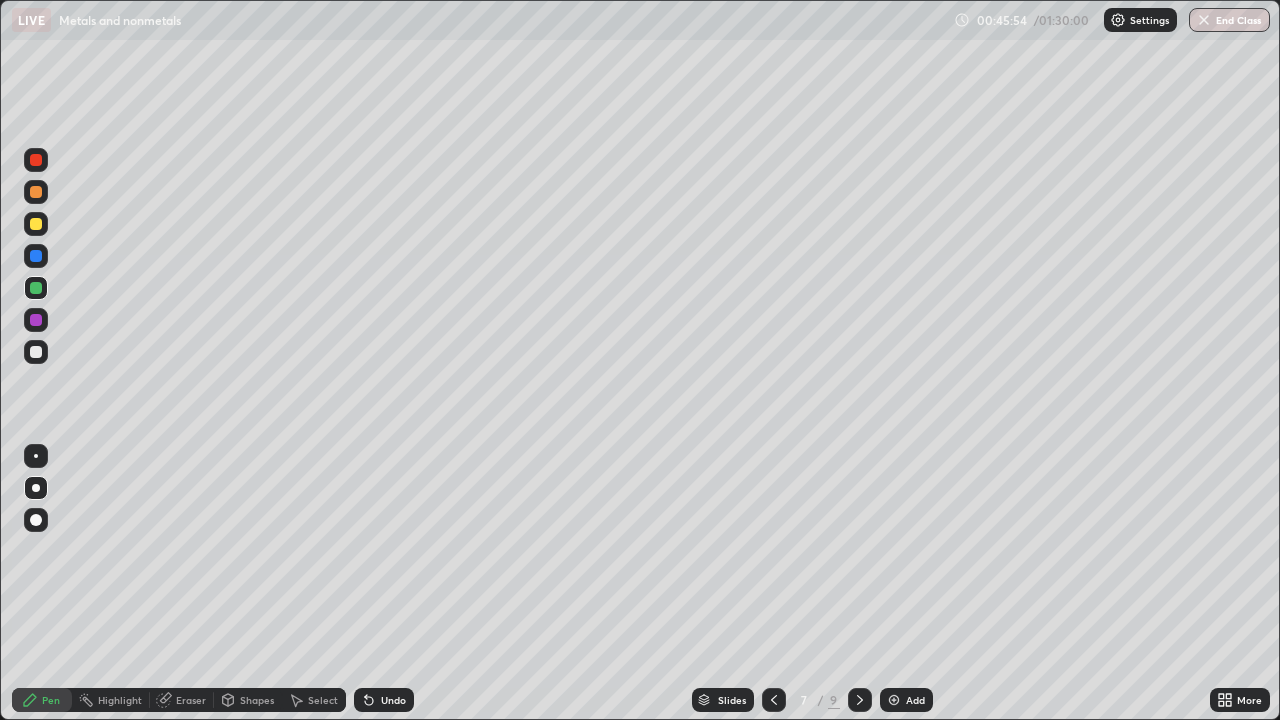 click at bounding box center (36, 192) 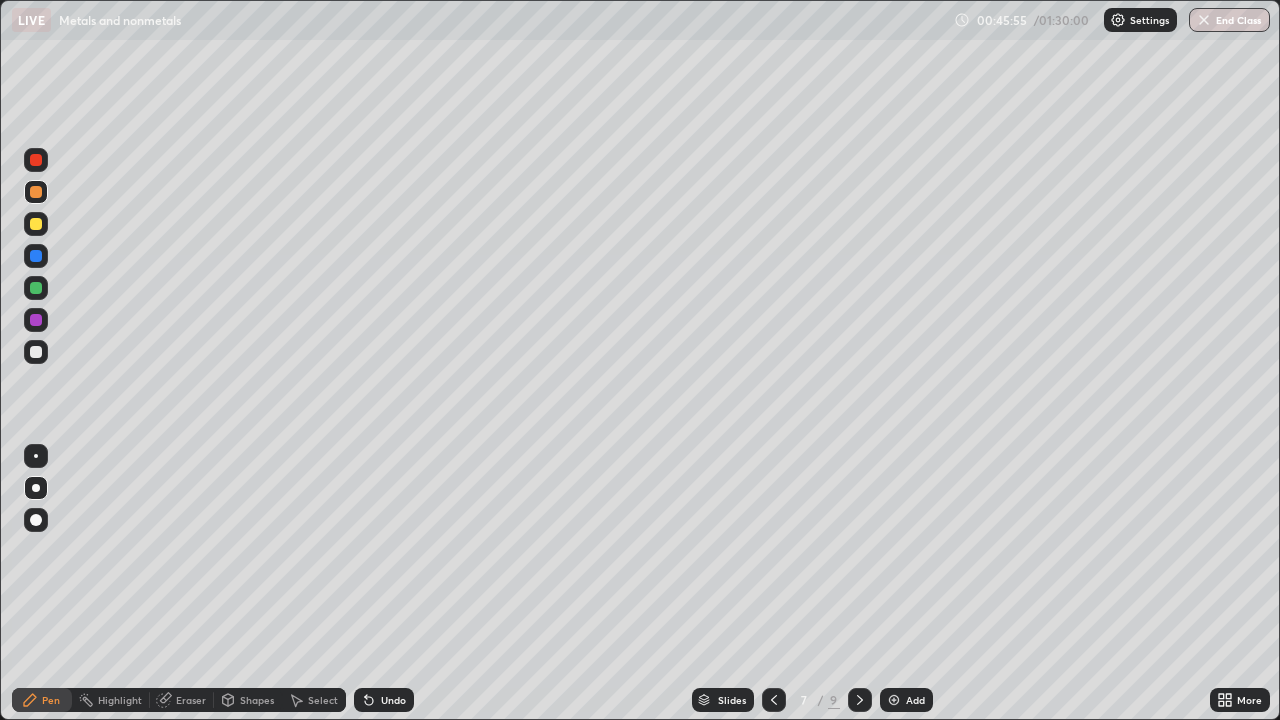click at bounding box center [36, 160] 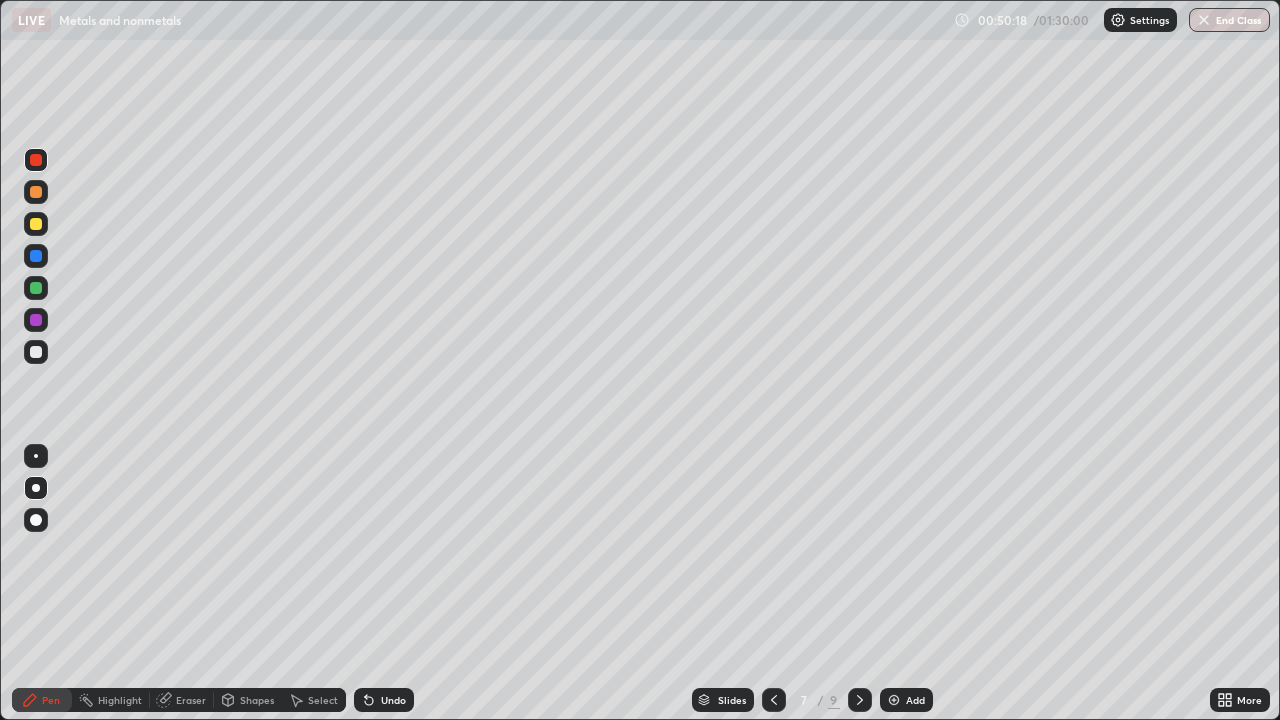 click on "Add" at bounding box center [906, 700] 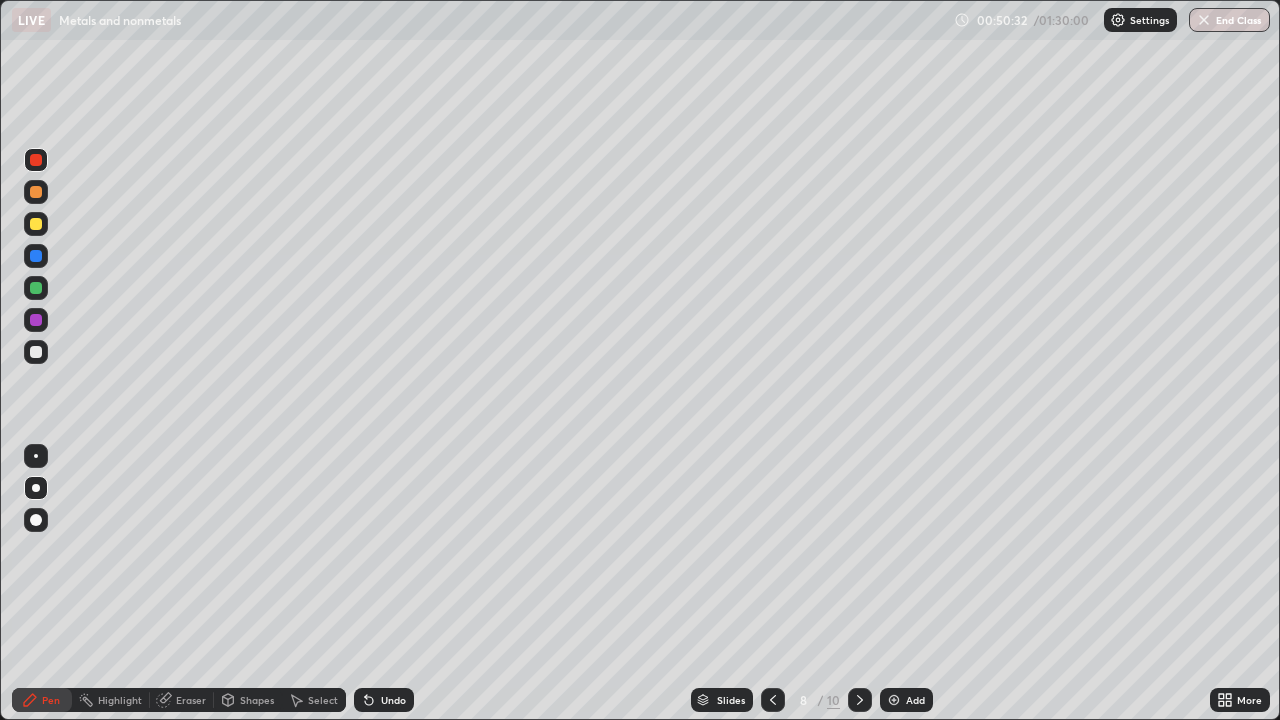 click at bounding box center [36, 352] 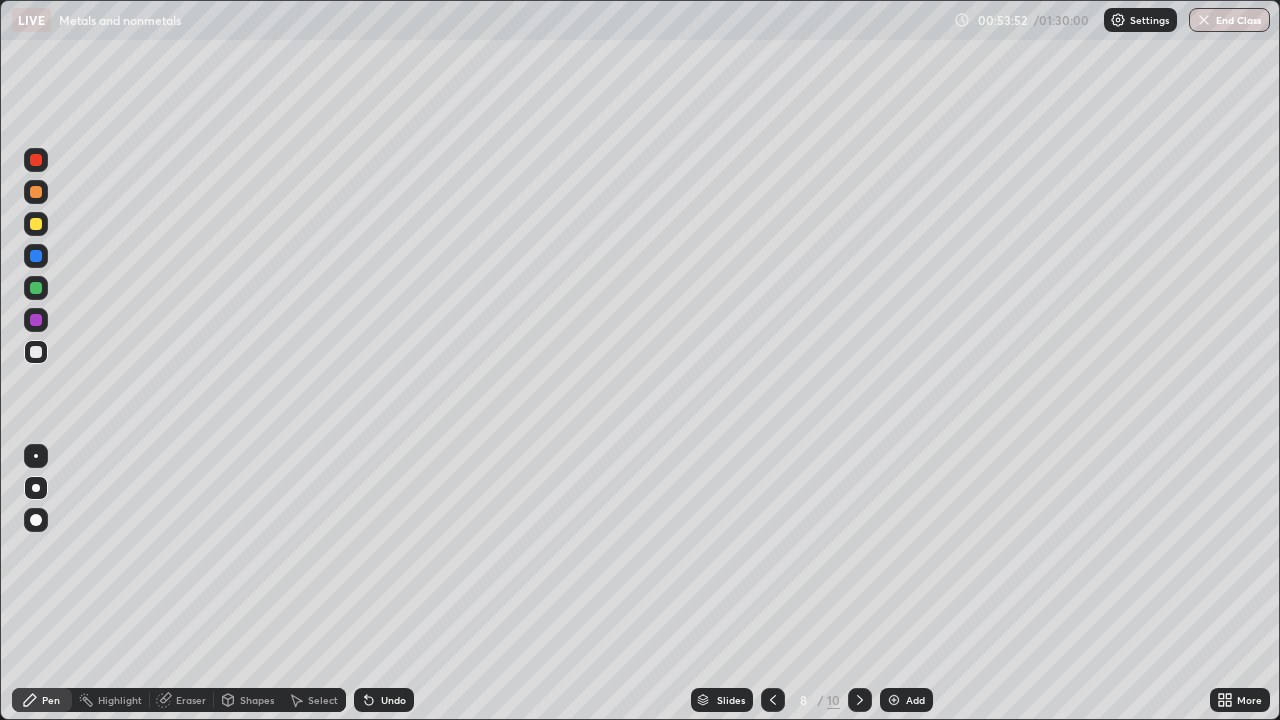 click on "Add" at bounding box center [906, 700] 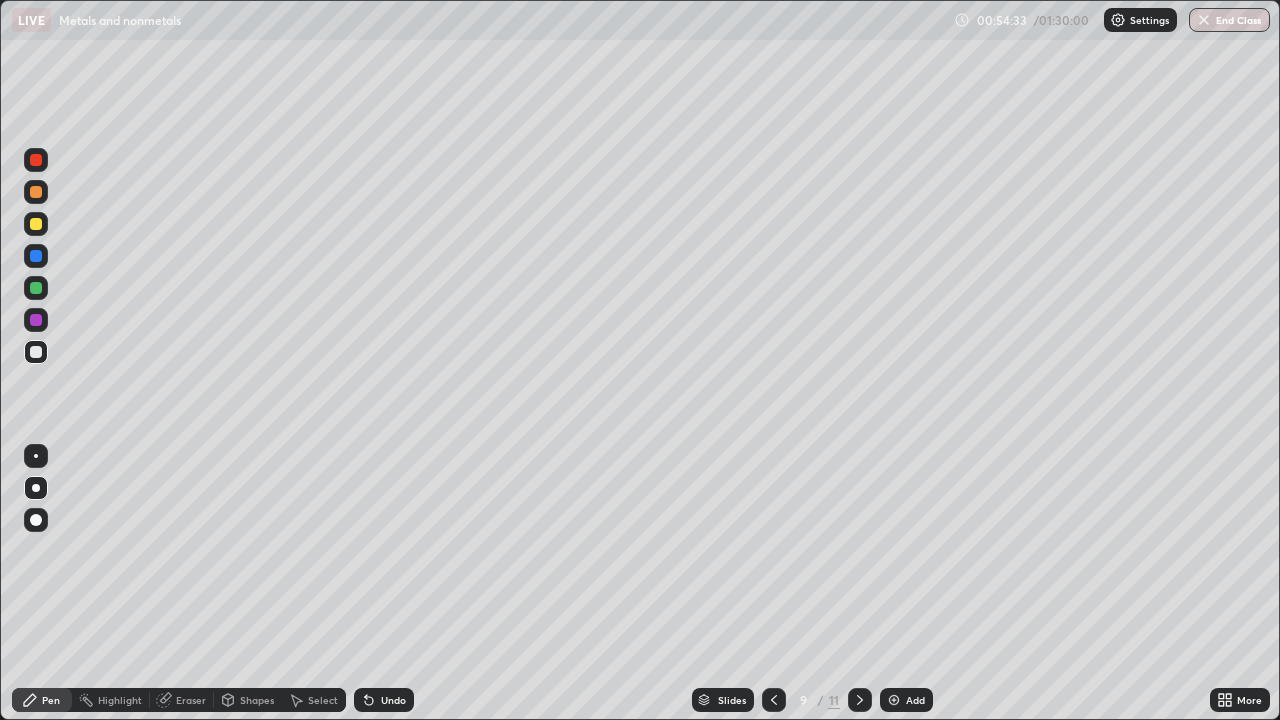 click at bounding box center [36, 288] 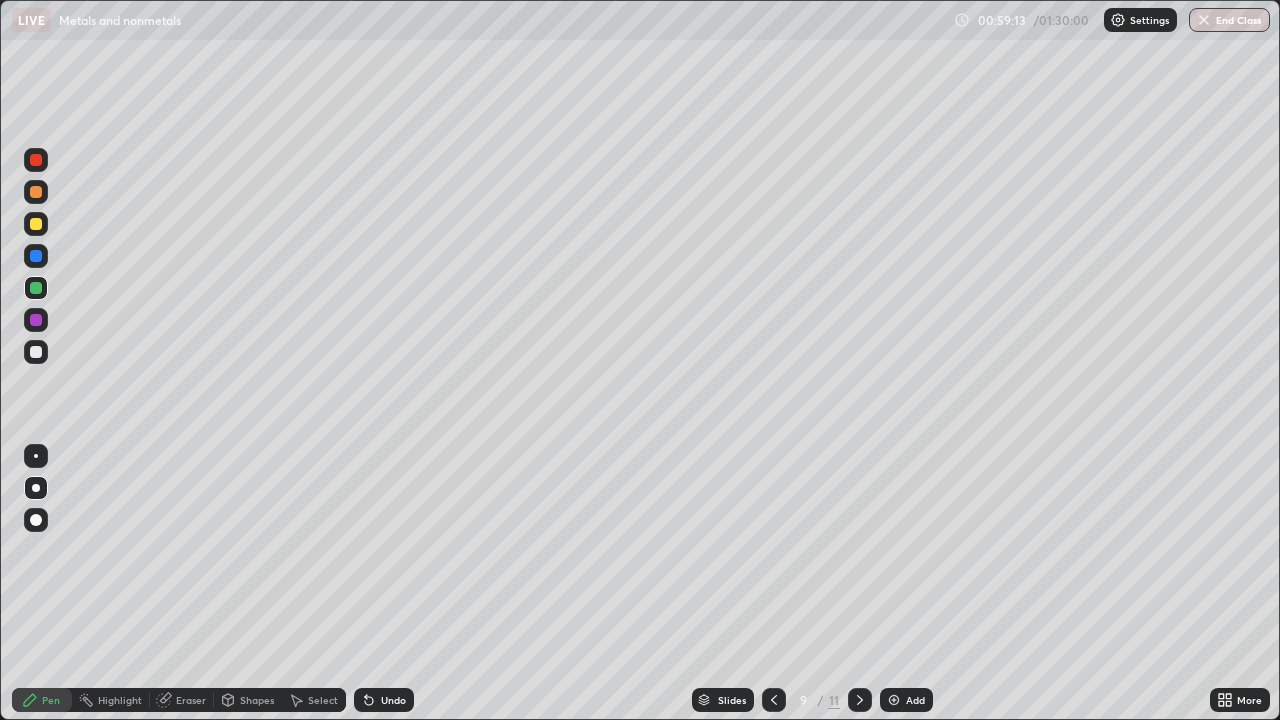 click on "Add" at bounding box center (915, 700) 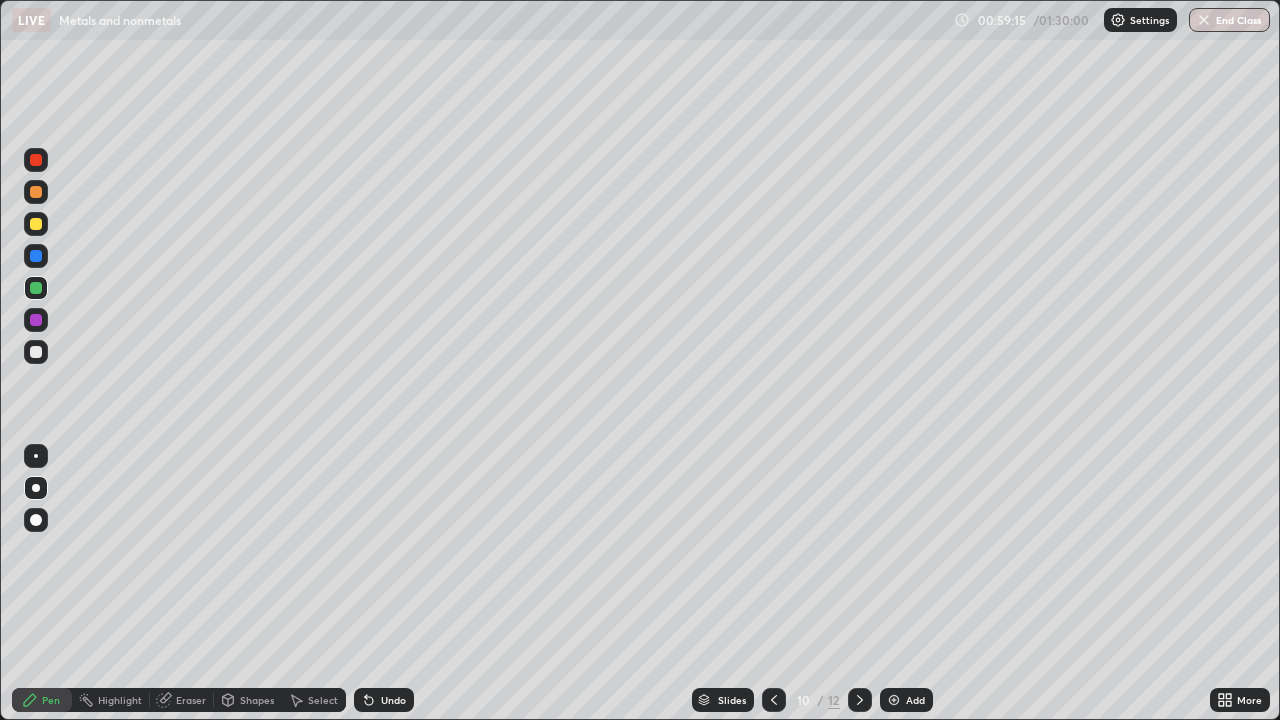 click at bounding box center (36, 224) 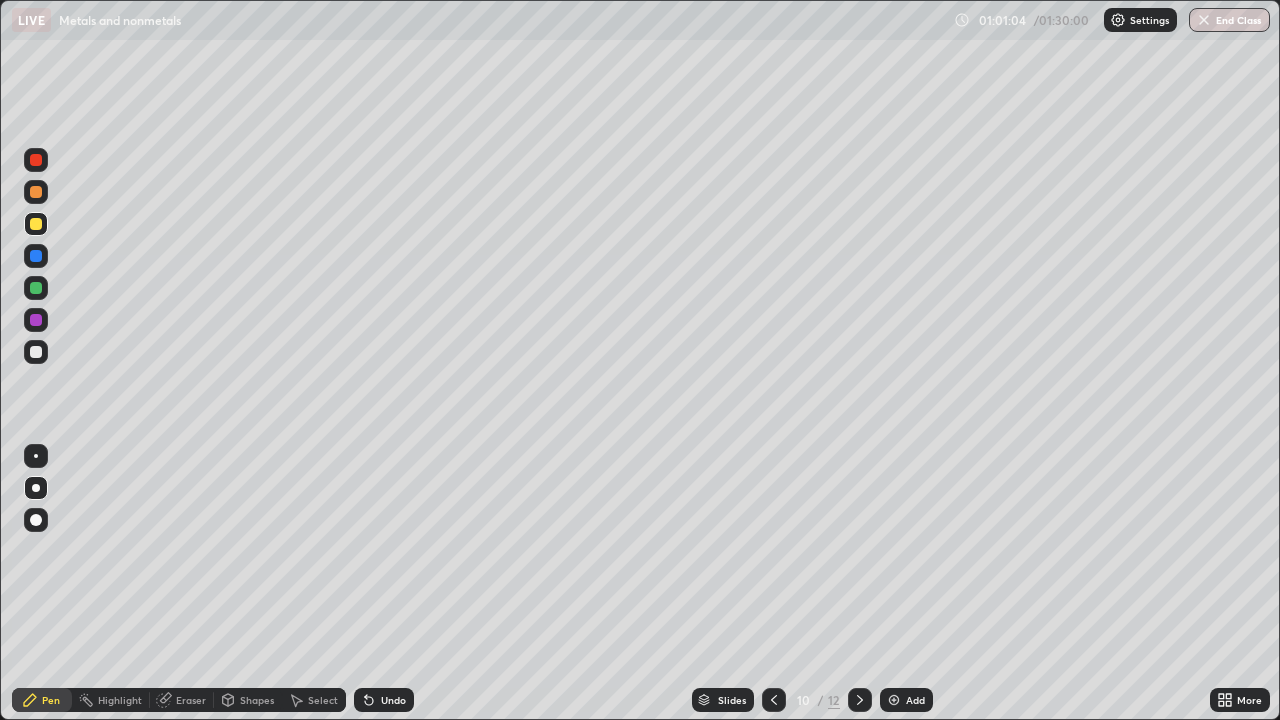 click at bounding box center (36, 352) 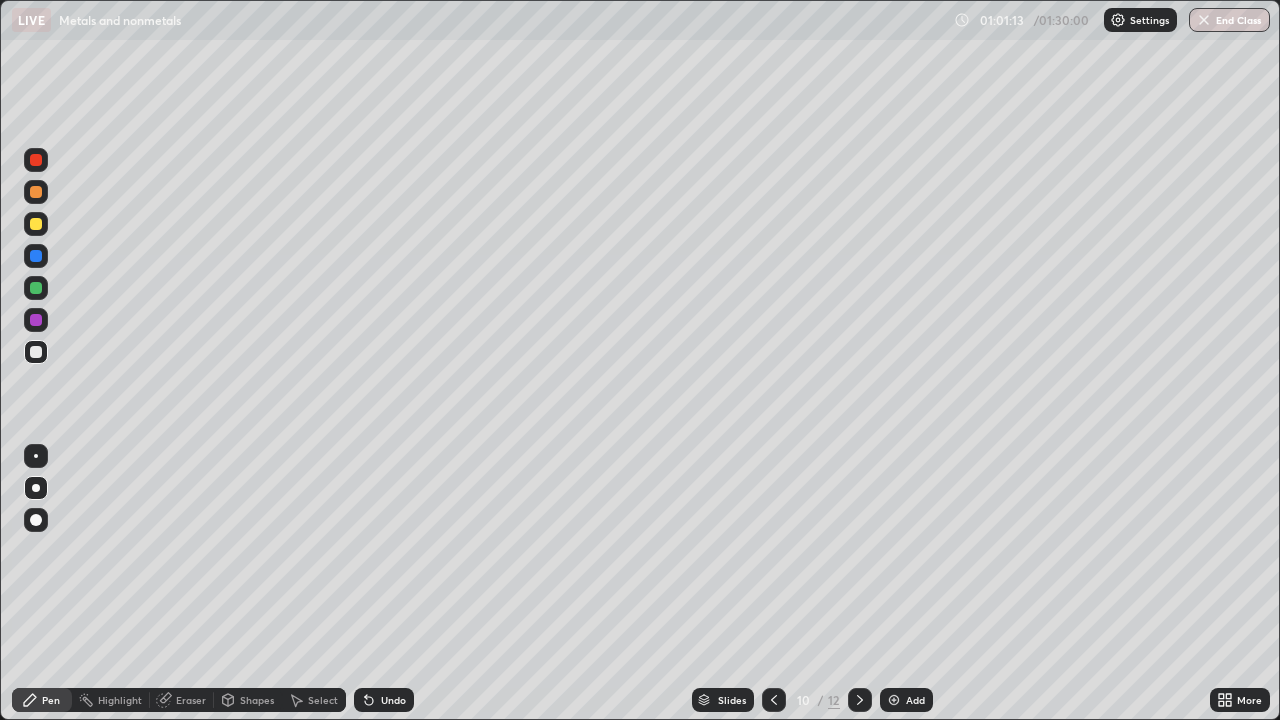 click on "Eraser" at bounding box center [191, 700] 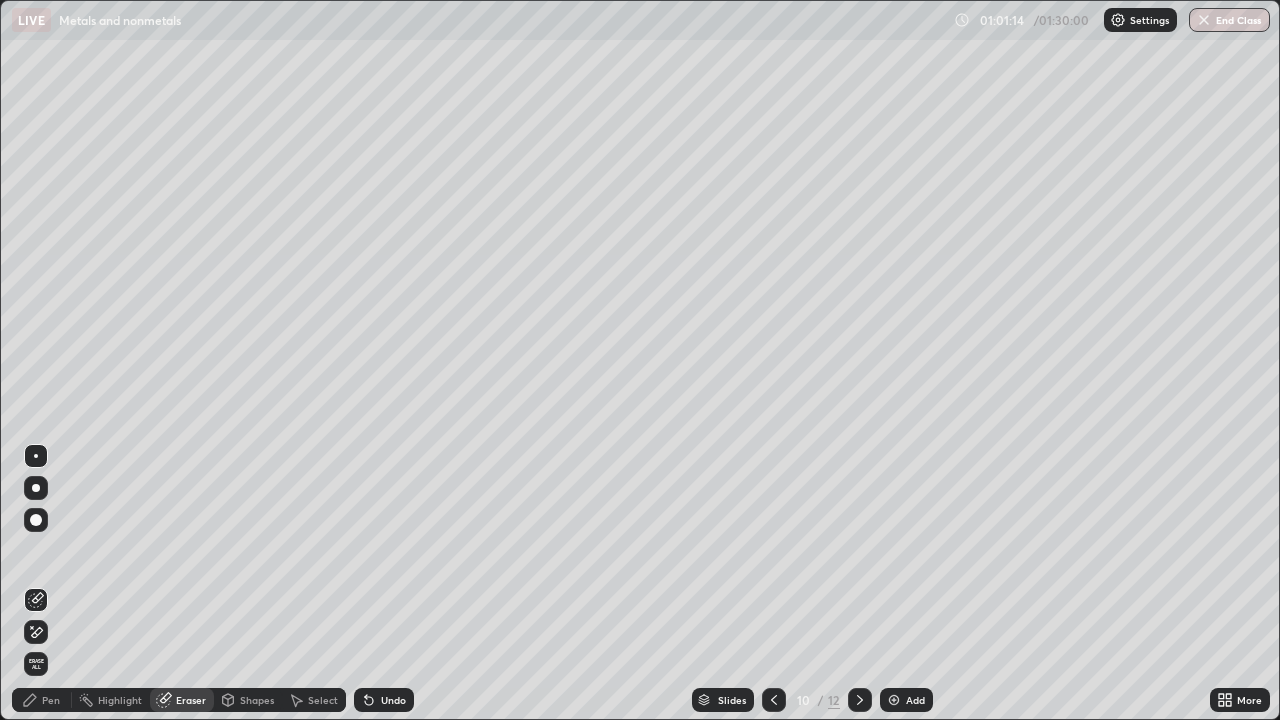 click on "Pen" at bounding box center (42, 700) 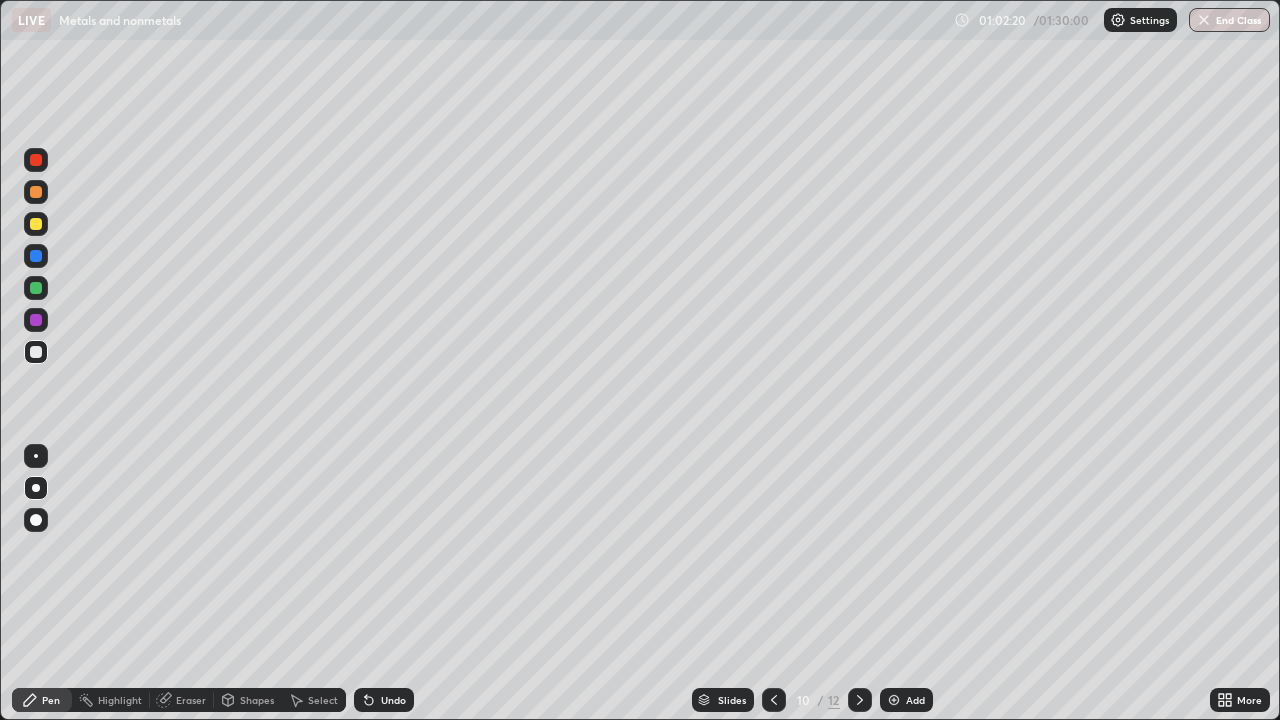 click at bounding box center (36, 288) 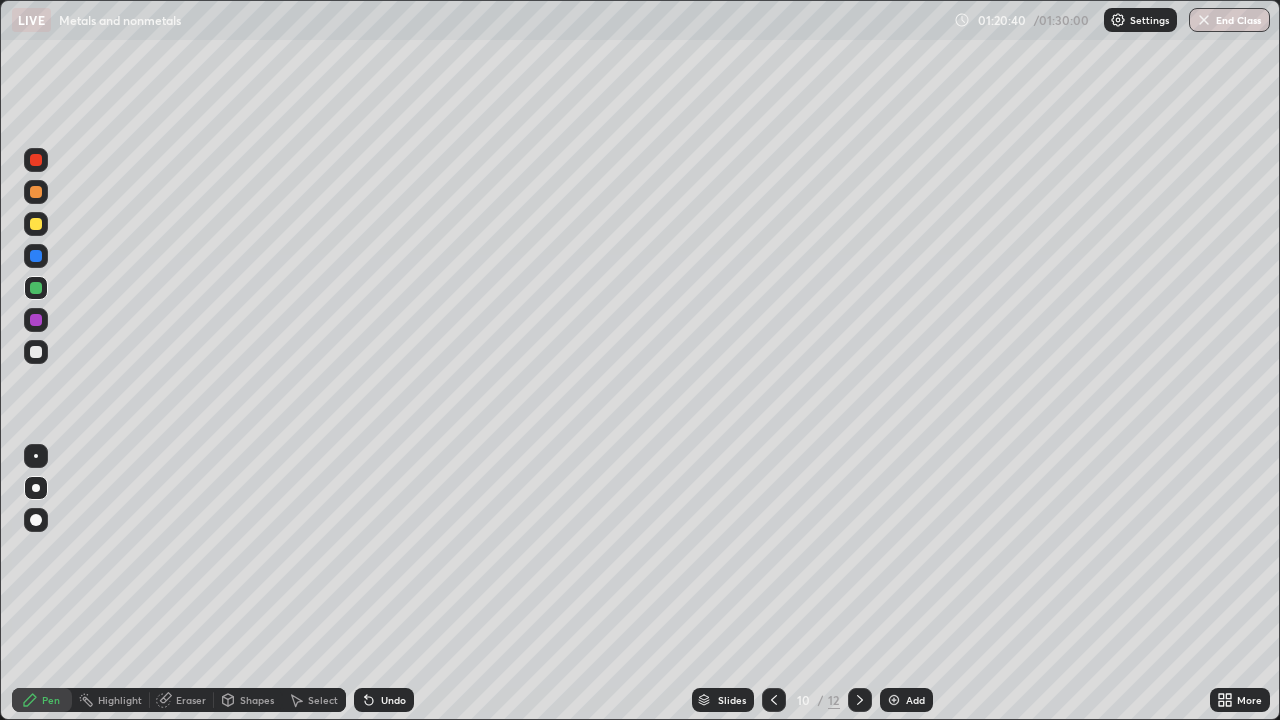 click on "End Class" at bounding box center [1229, 20] 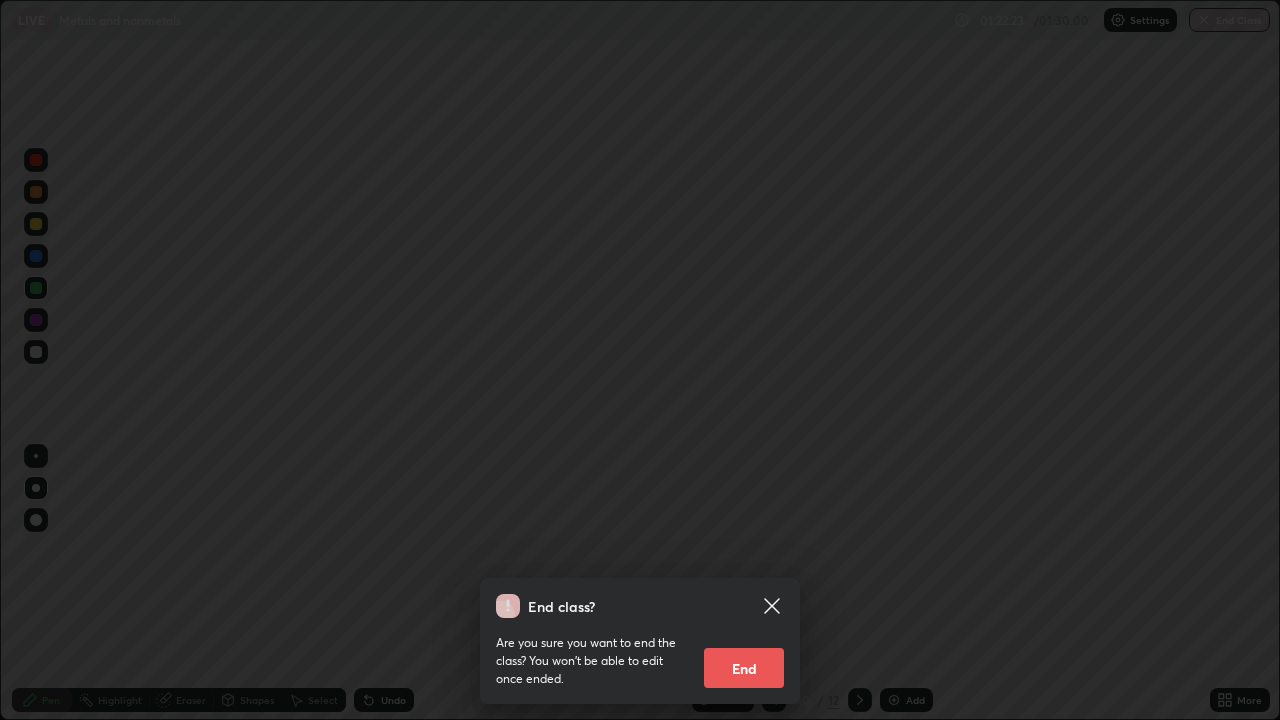 click on "End" at bounding box center [744, 668] 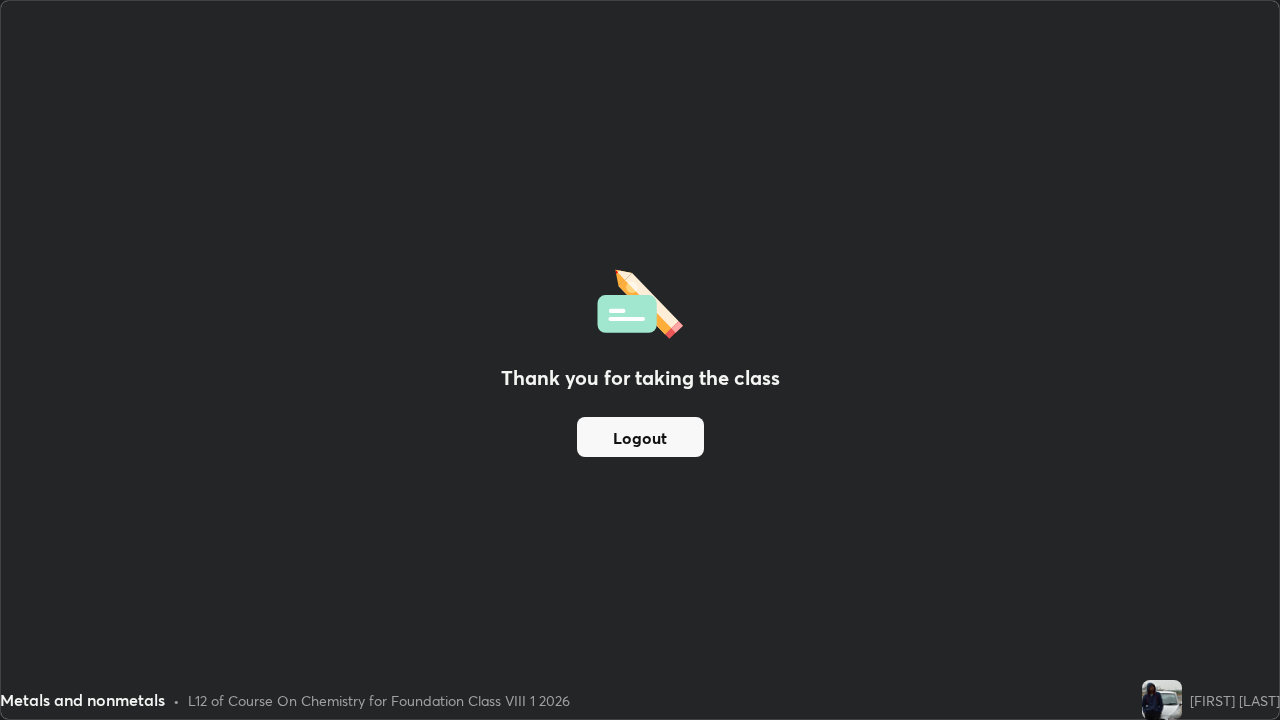 click on "Thank you for taking the class Logout" at bounding box center (640, 360) 